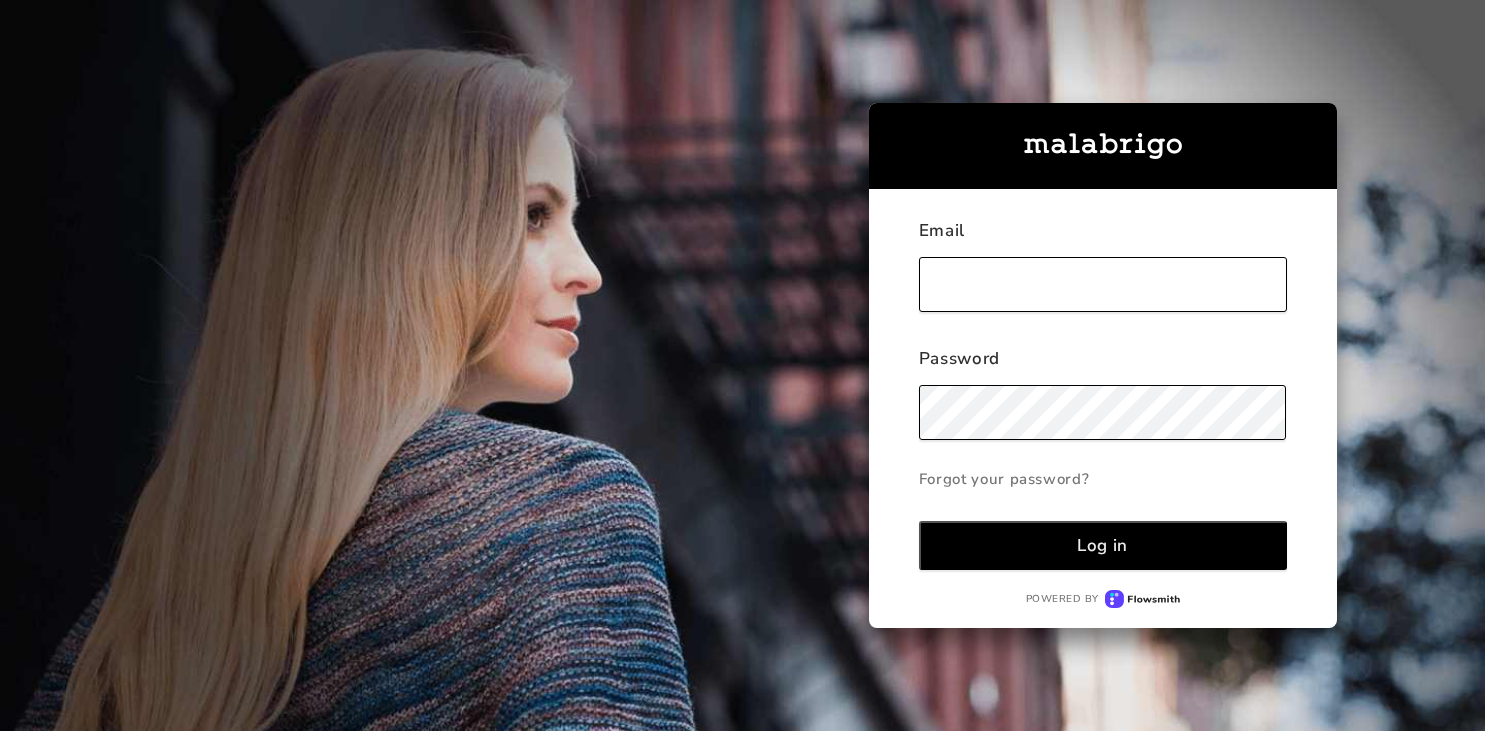 scroll, scrollTop: 0, scrollLeft: 0, axis: both 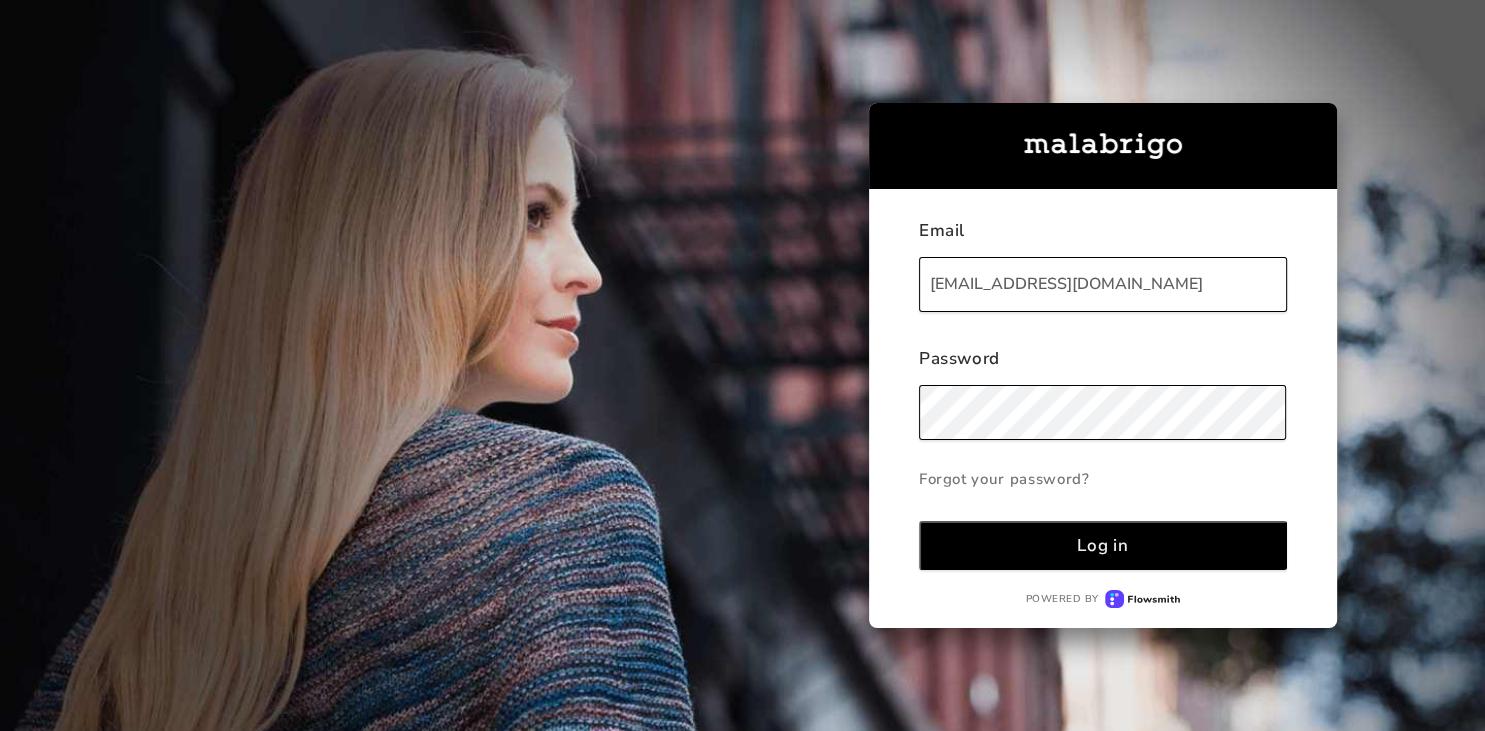 type on "[EMAIL_ADDRESS][DOMAIN_NAME]" 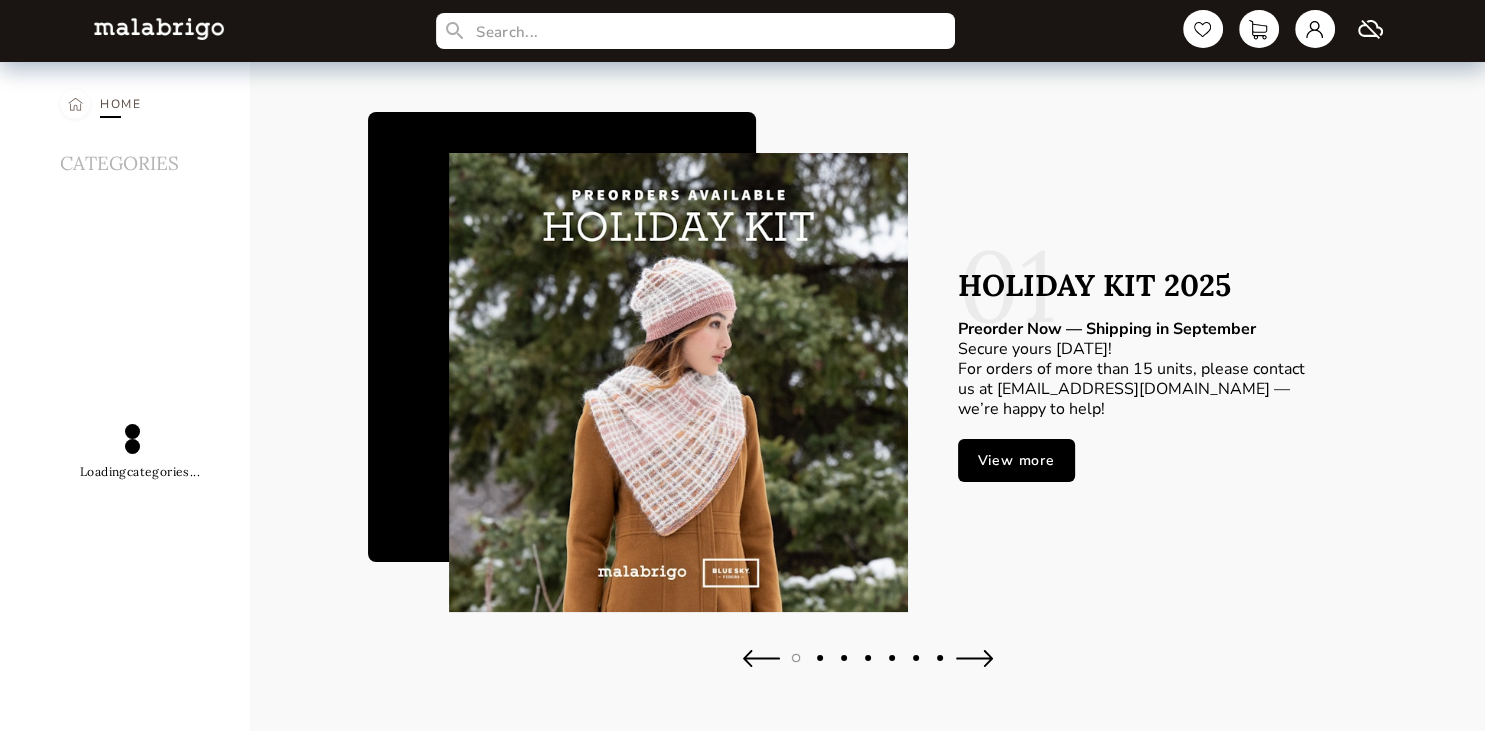 click on "HOME" at bounding box center (121, 104) 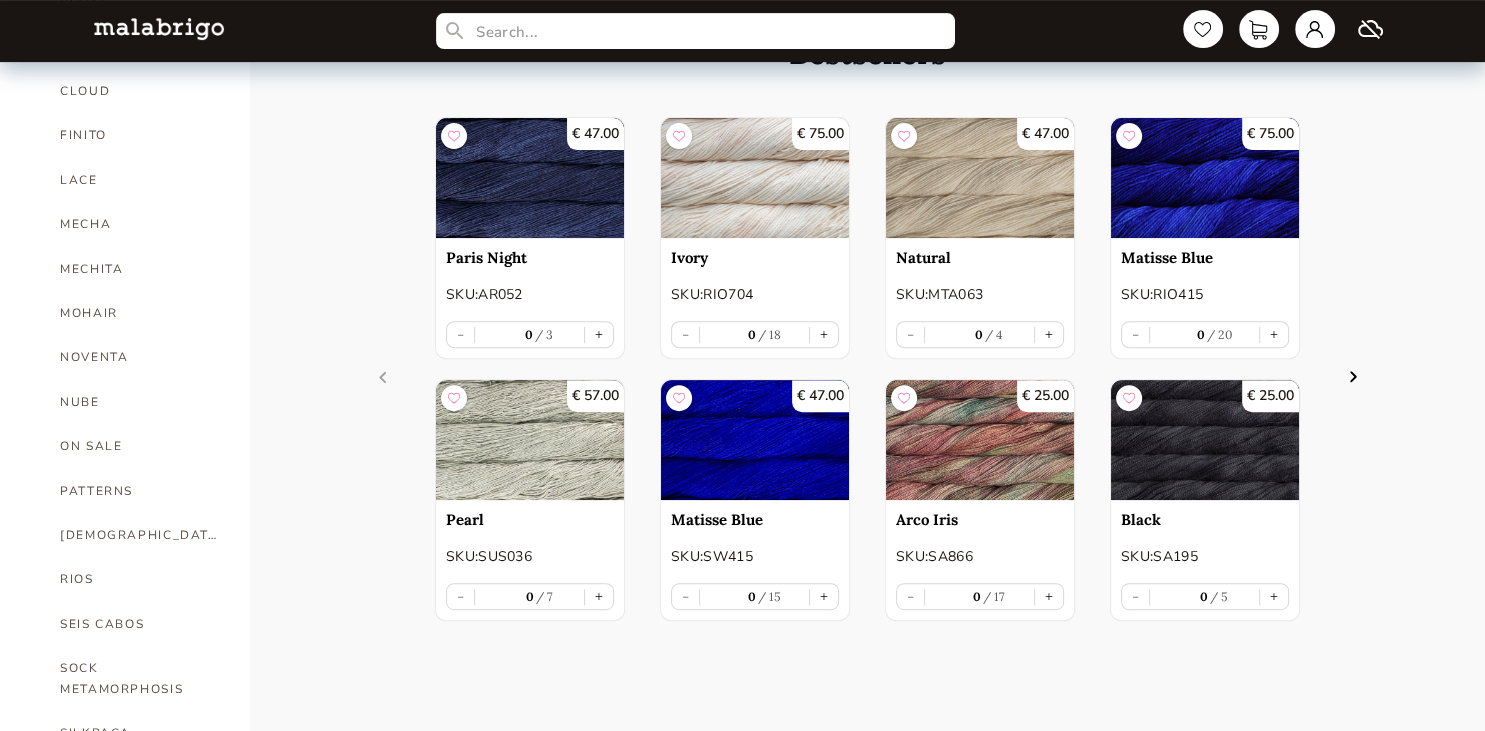 scroll, scrollTop: 766, scrollLeft: 0, axis: vertical 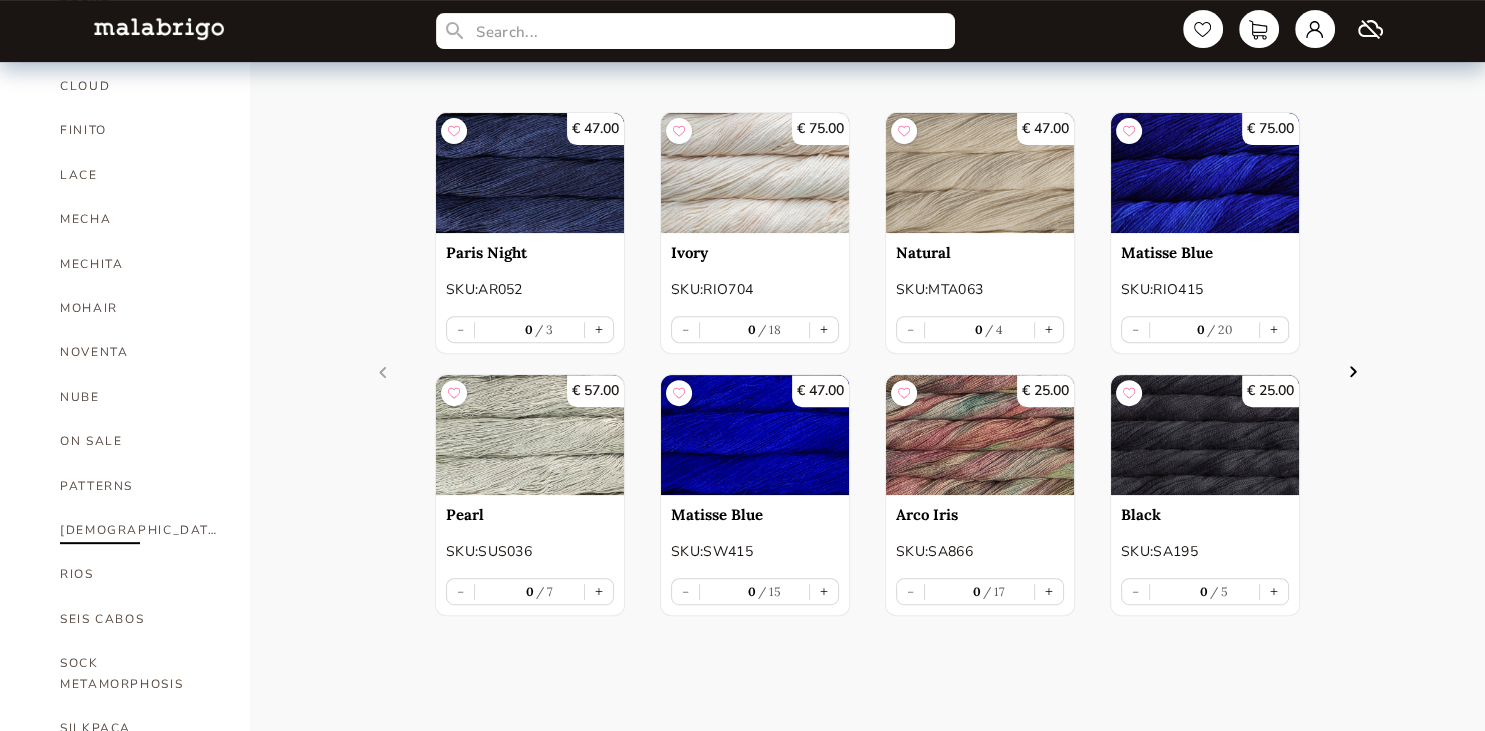 click on "[DEMOGRAPHIC_DATA]" at bounding box center (140, 530) 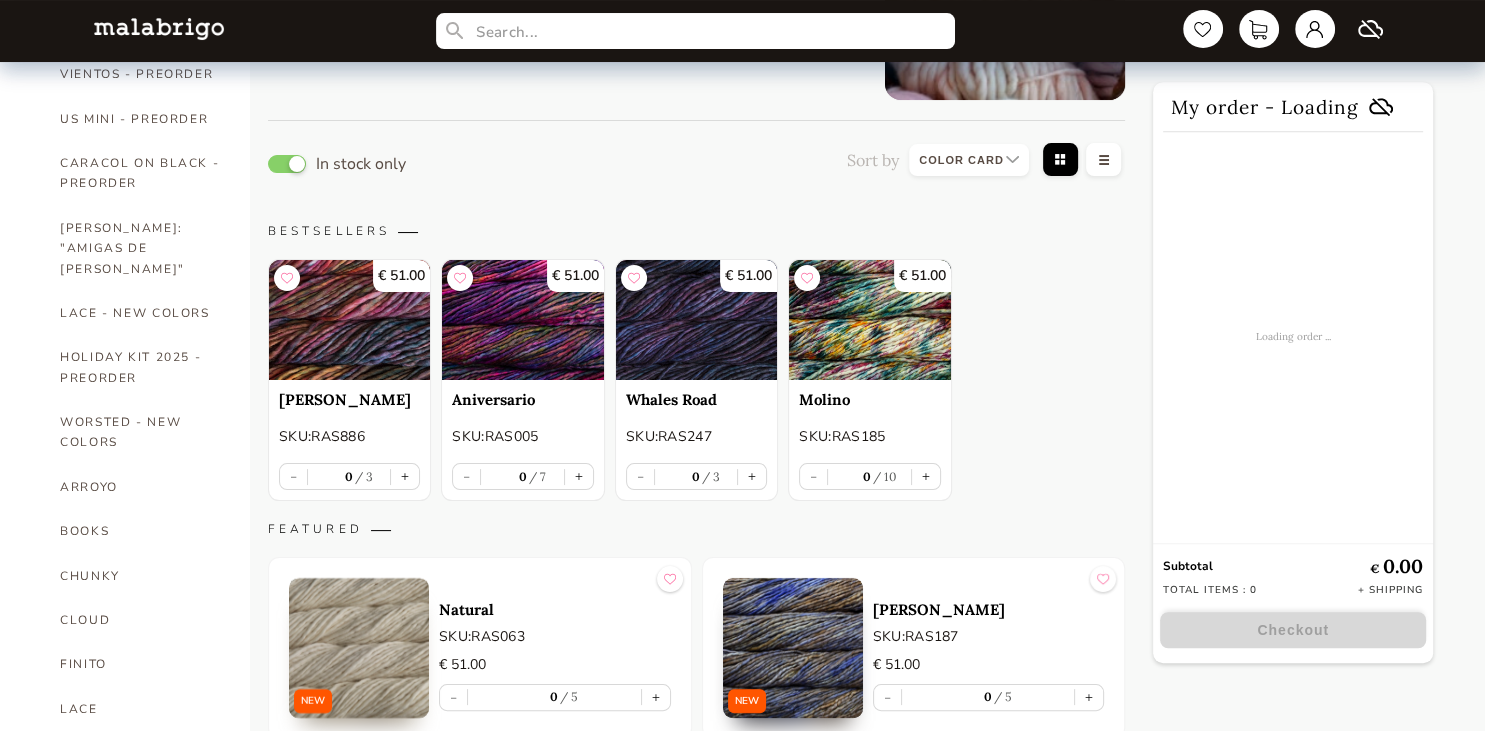 scroll, scrollTop: 244, scrollLeft: 0, axis: vertical 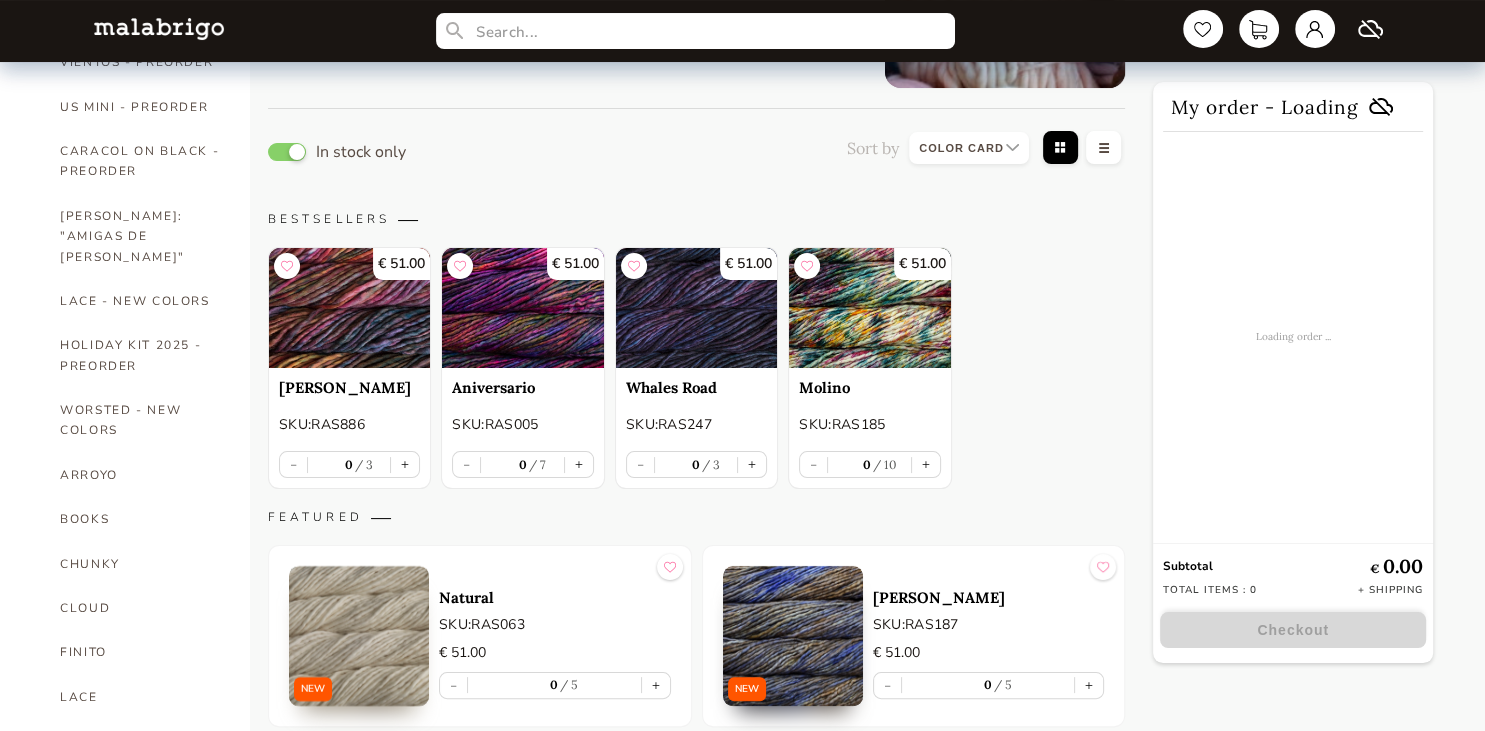click at bounding box center (522, 308) 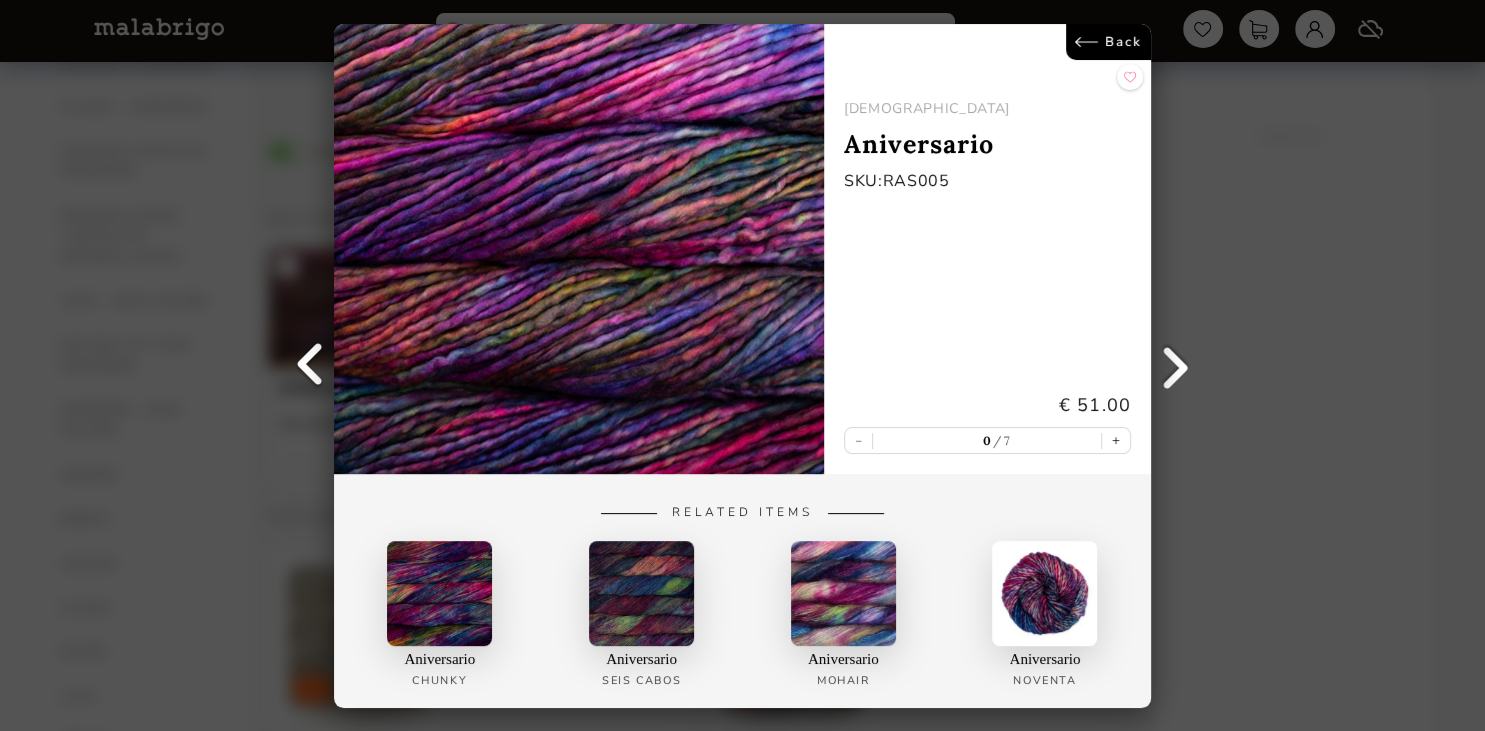 click on "Back RASTA Aniversario SKU:  RAS005 €   51.00 - 0 7 + Related Items Aniversario Chunky Aniversario SEIS CABOS Aniversario Mohair Aniversario Noventa" at bounding box center [742, 365] 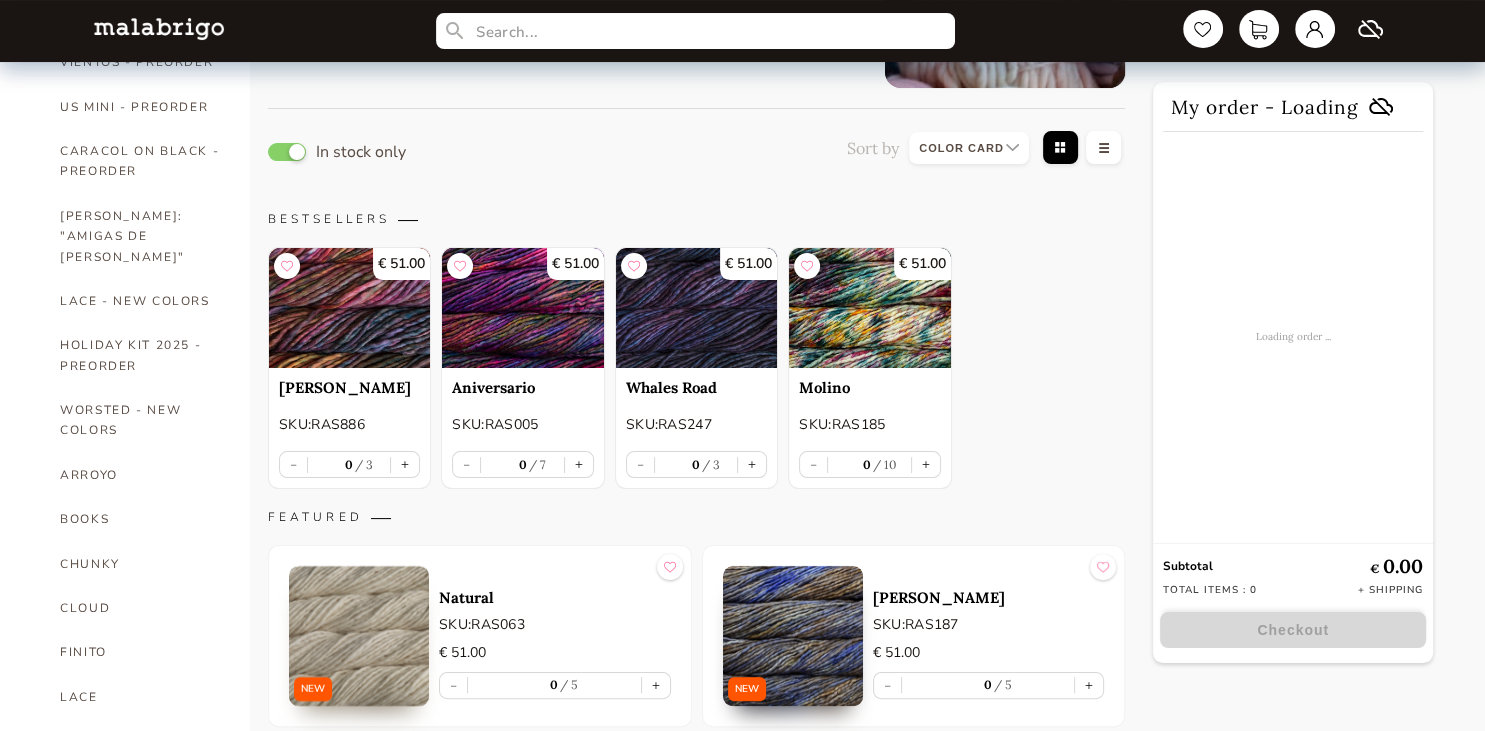 scroll, scrollTop: 244, scrollLeft: 0, axis: vertical 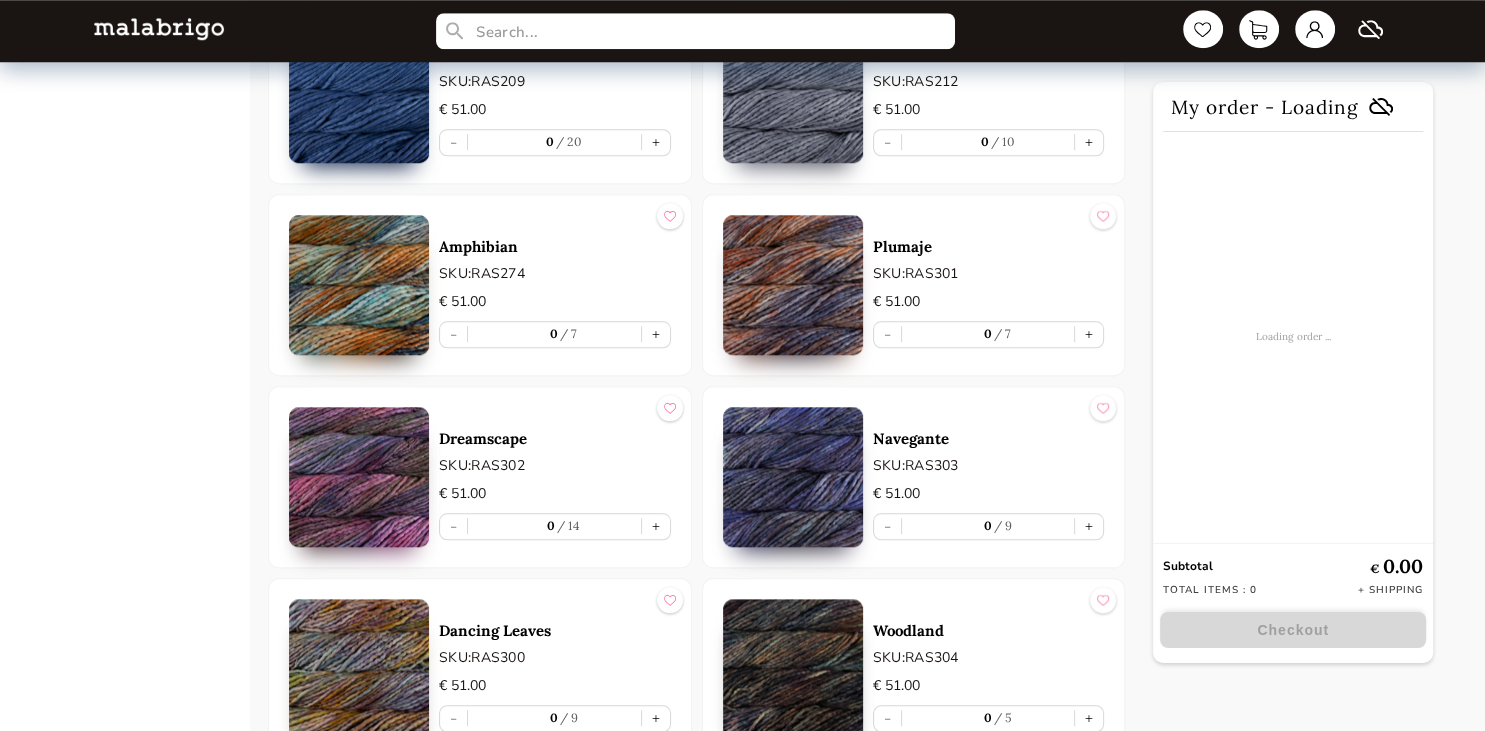 click at bounding box center [359, 285] 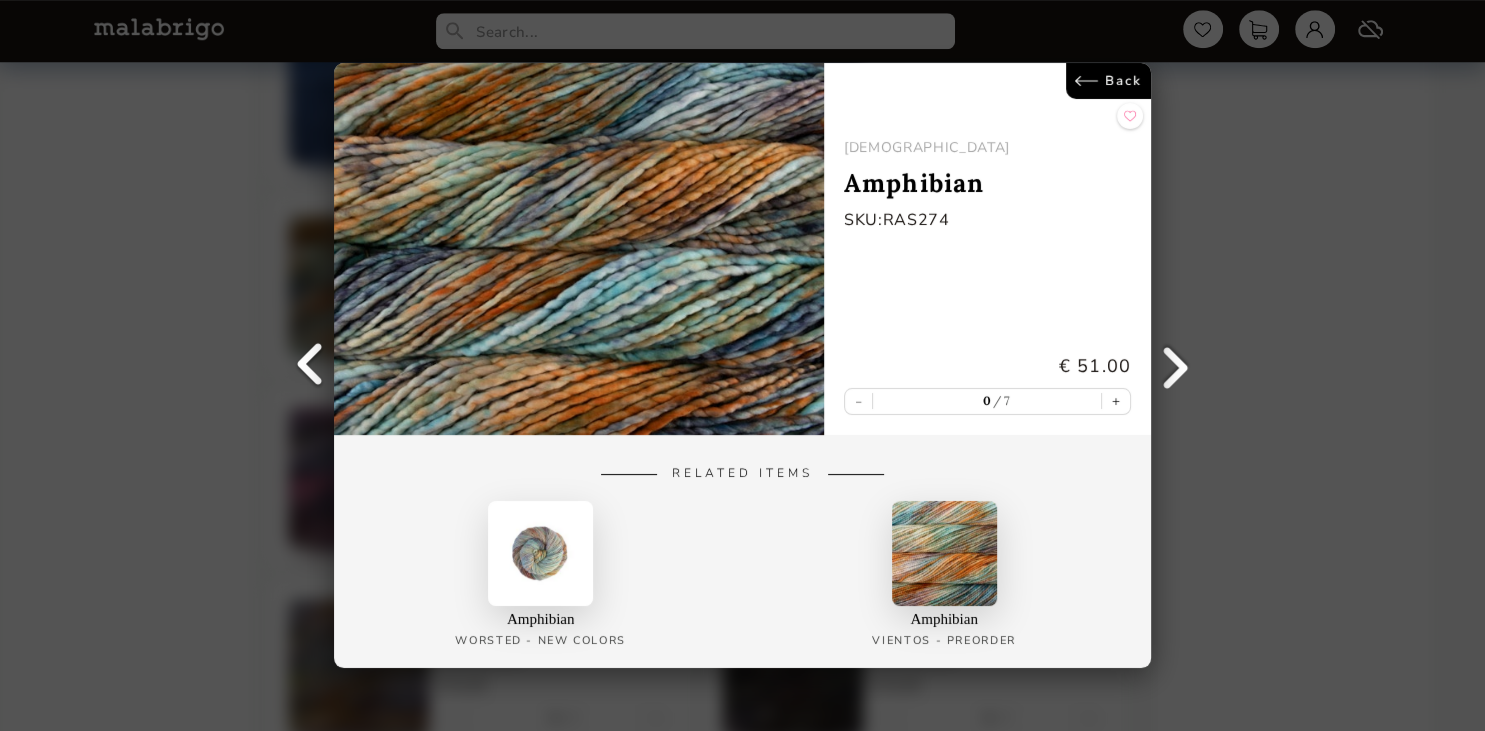 click at bounding box center (944, 553) 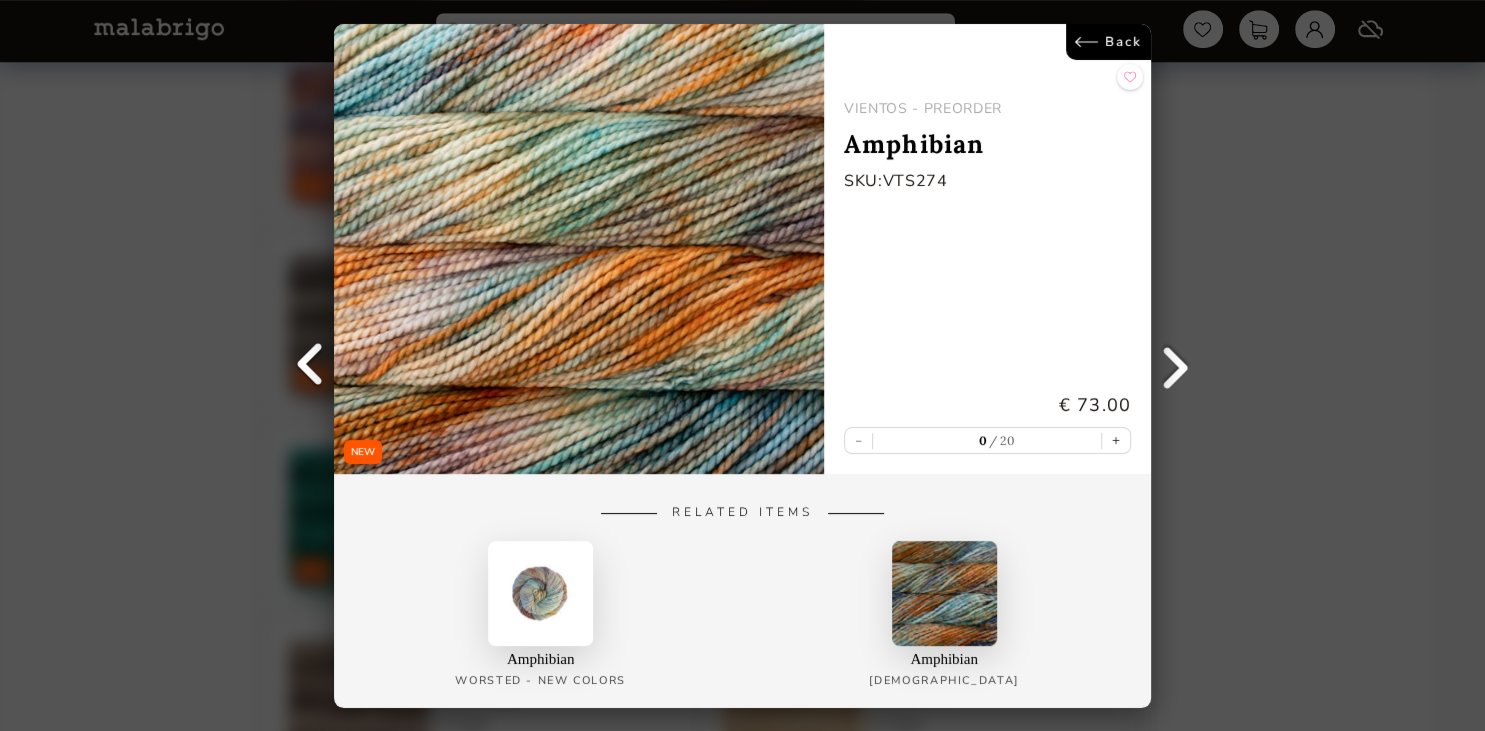 click on "NEW Back VIENTOS - PREORDER Amphibian SKU:  VTS274 €   73.00 - 0 20 + Related Items Amphibian Worsted - New Colors Amphibian Rasta" at bounding box center (742, 365) 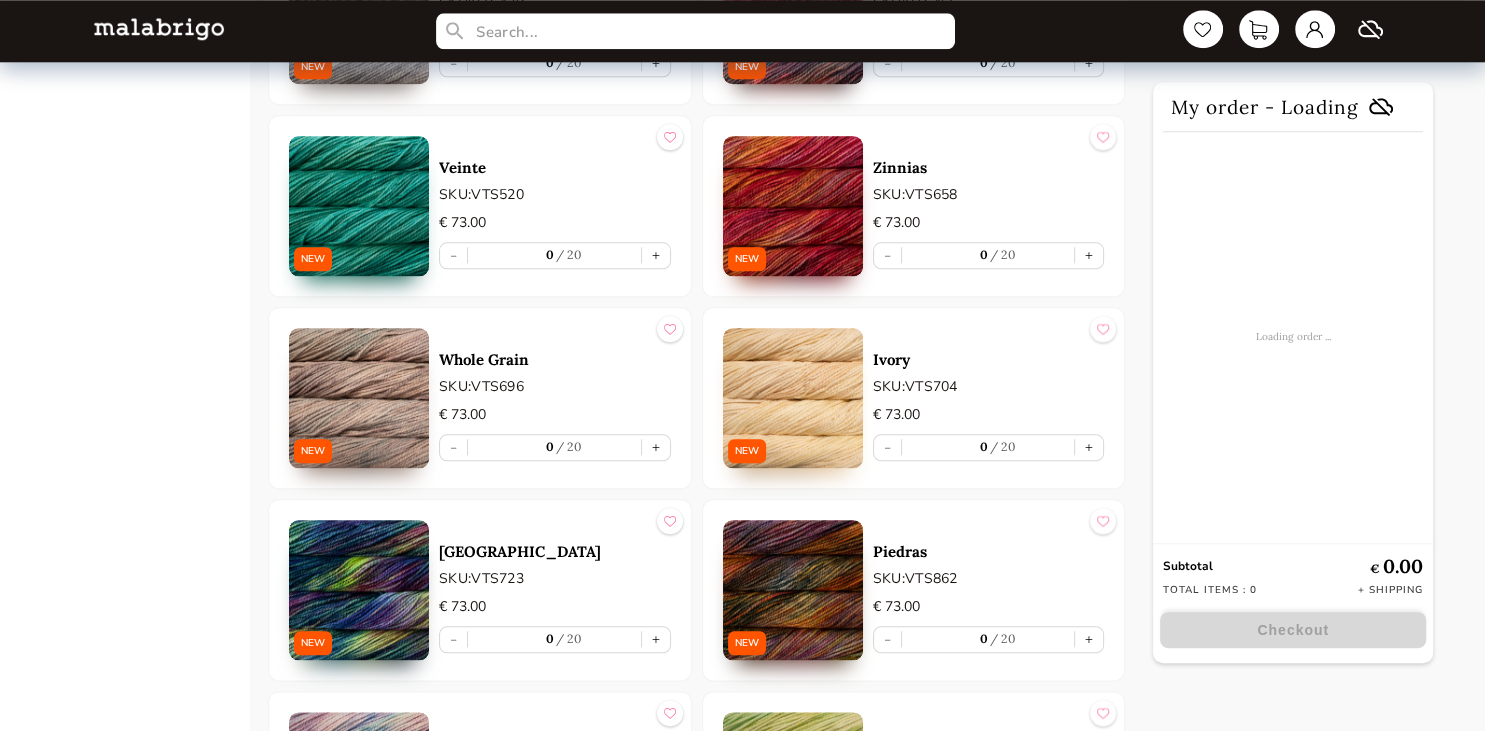 scroll, scrollTop: 0, scrollLeft: 0, axis: both 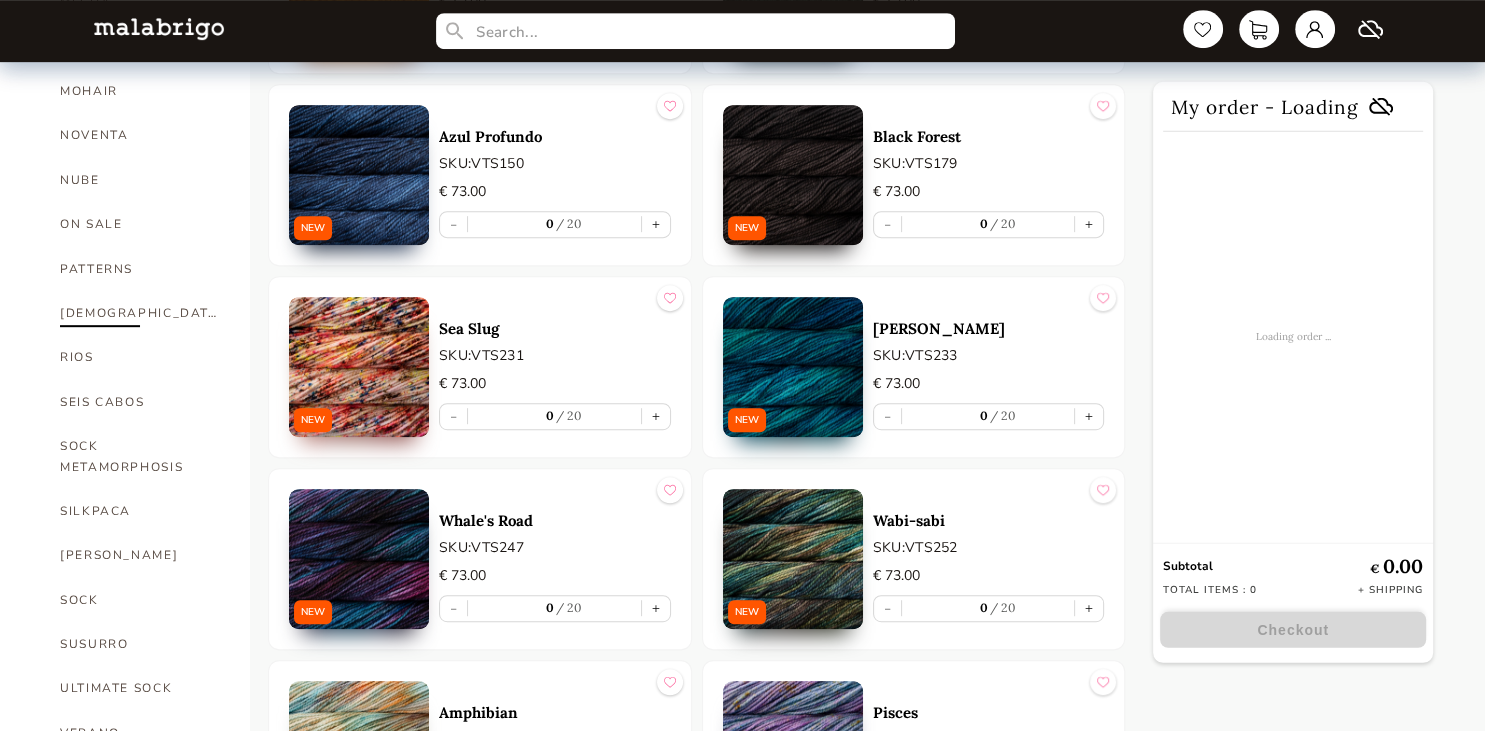 click on "[DEMOGRAPHIC_DATA]" at bounding box center [140, 313] 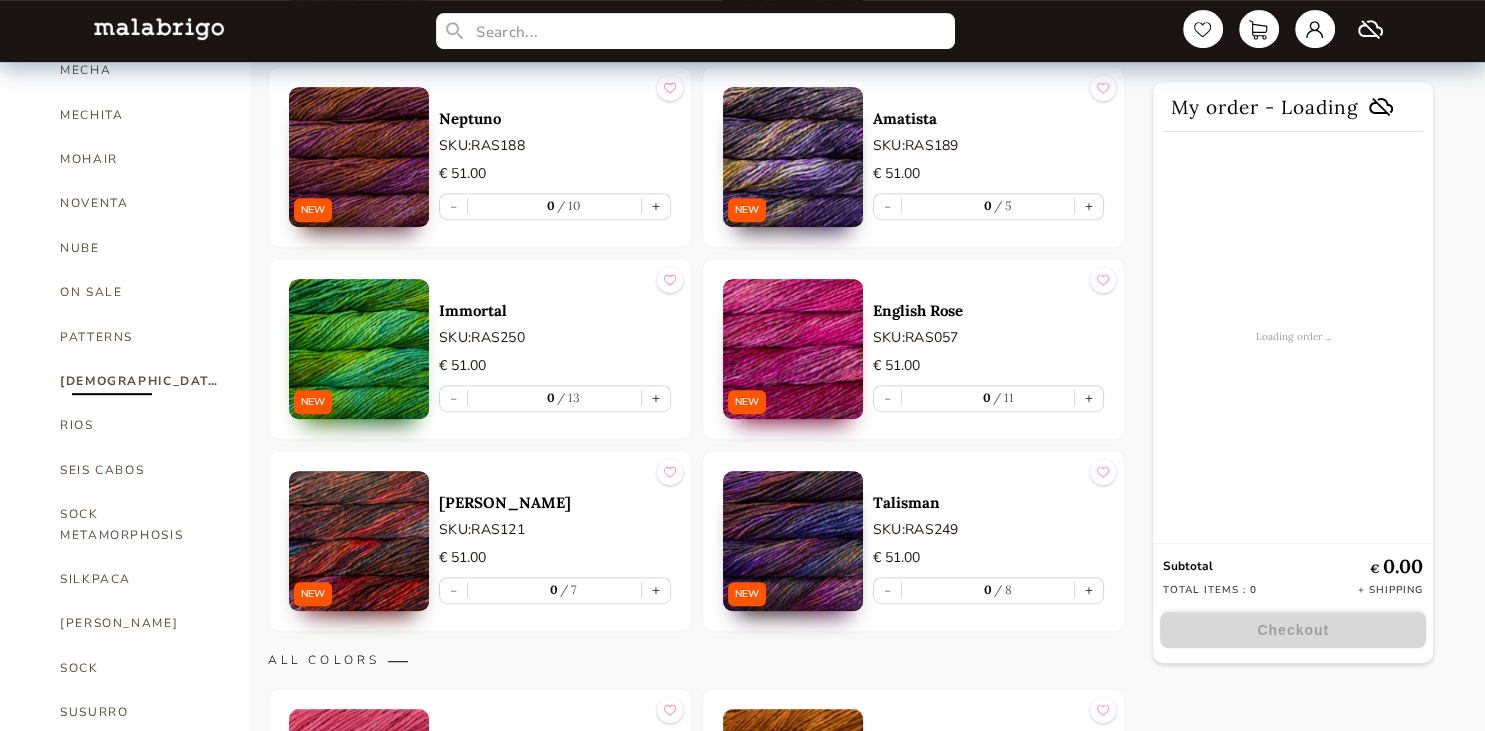 scroll, scrollTop: 878, scrollLeft: 0, axis: vertical 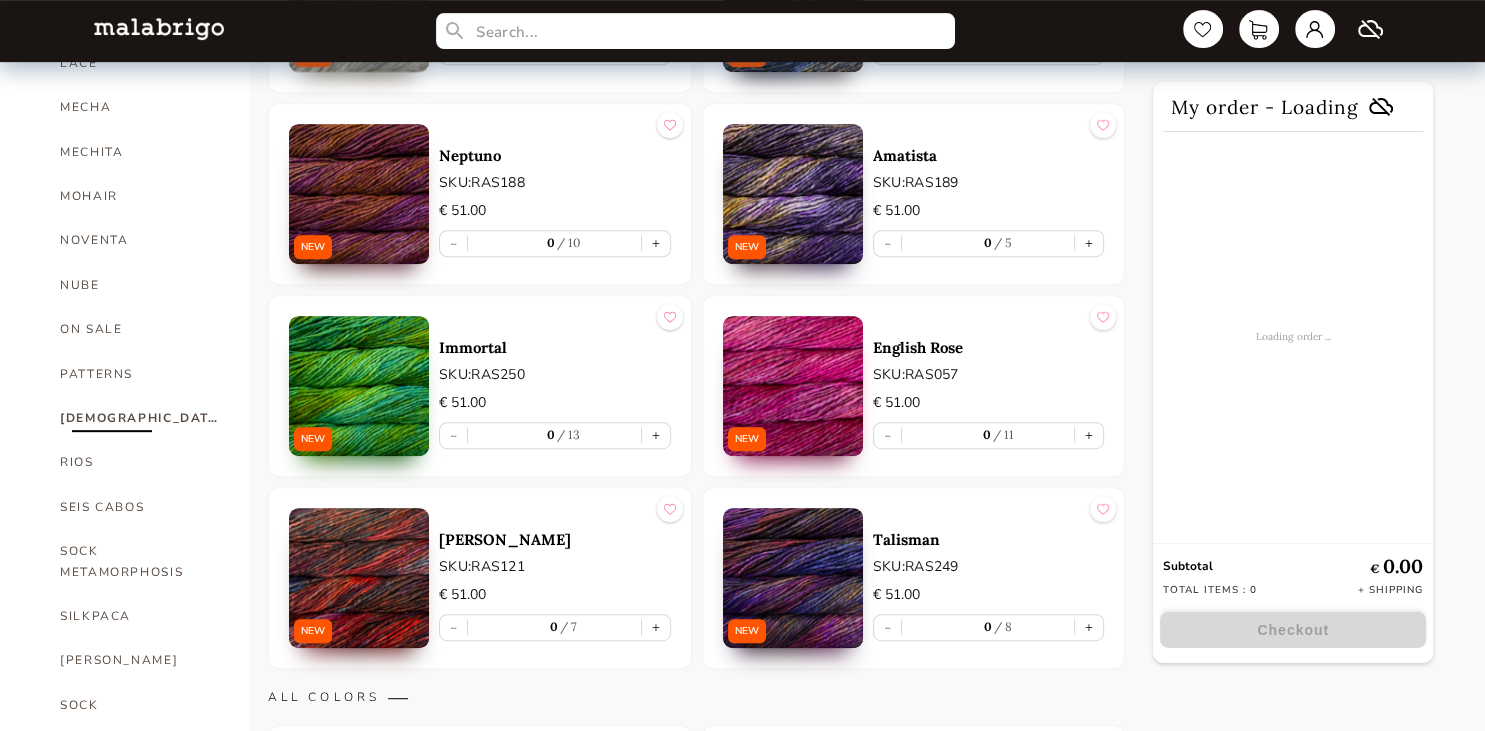 click at bounding box center (793, 194) 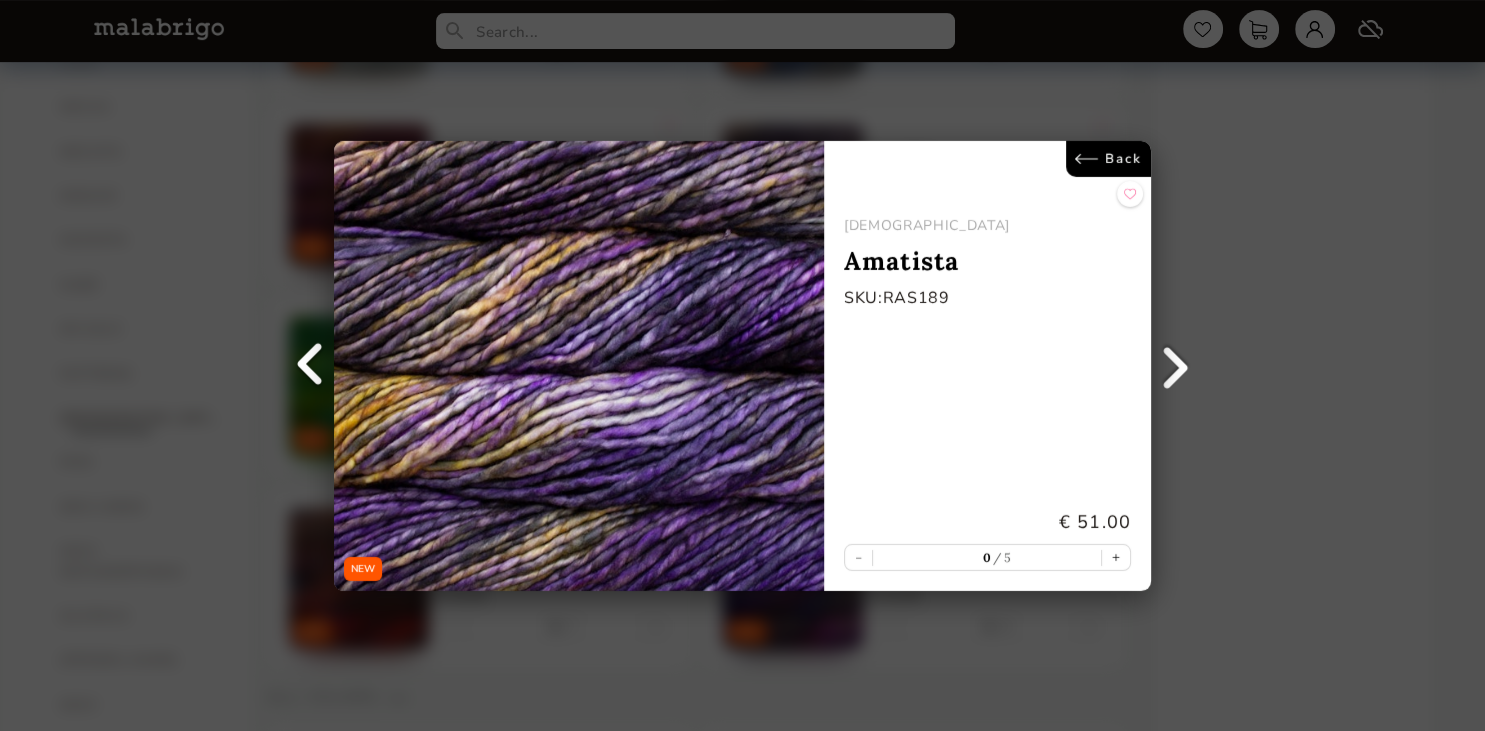 click on "Back" at bounding box center (1108, 159) 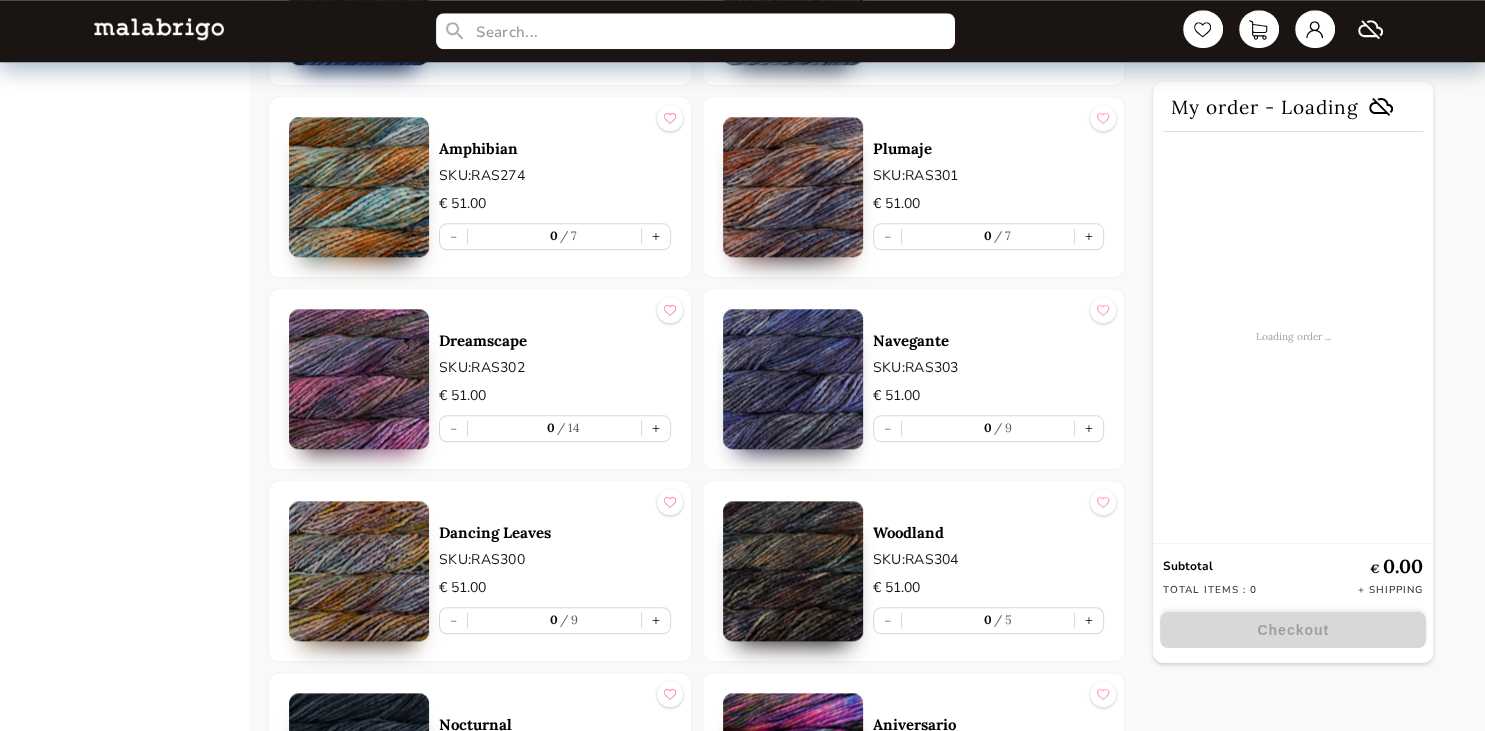 scroll, scrollTop: 1952, scrollLeft: 0, axis: vertical 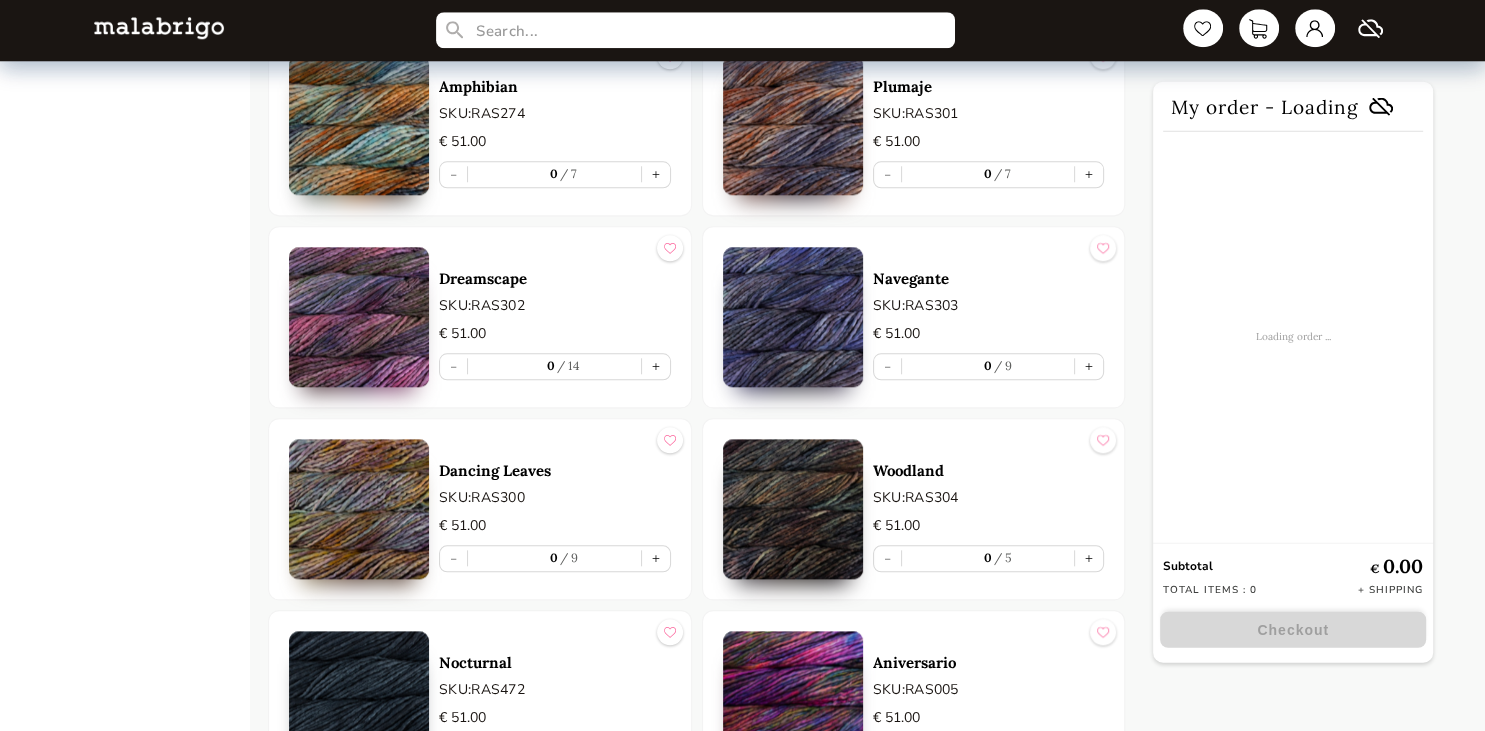 click at bounding box center (793, 126) 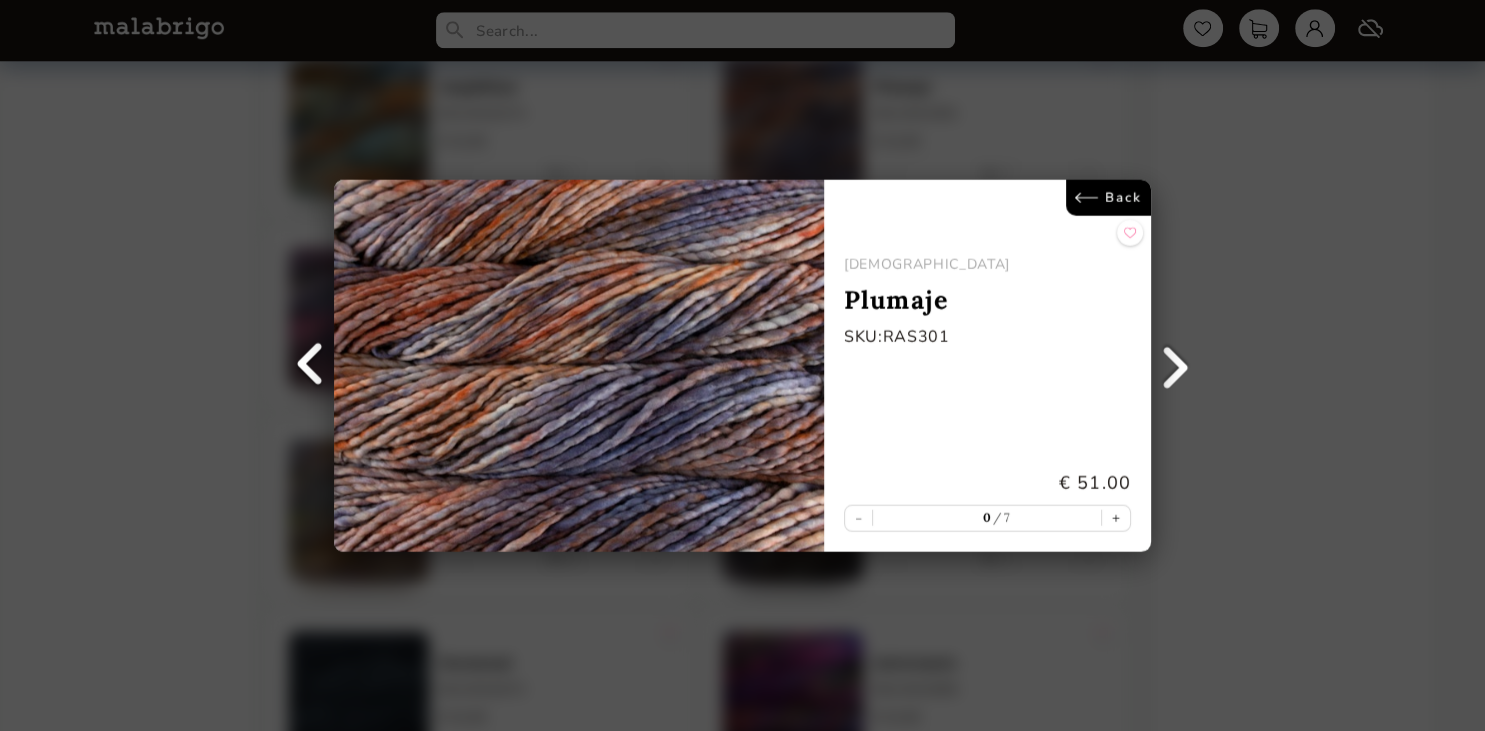 click on "Back" at bounding box center (1108, 198) 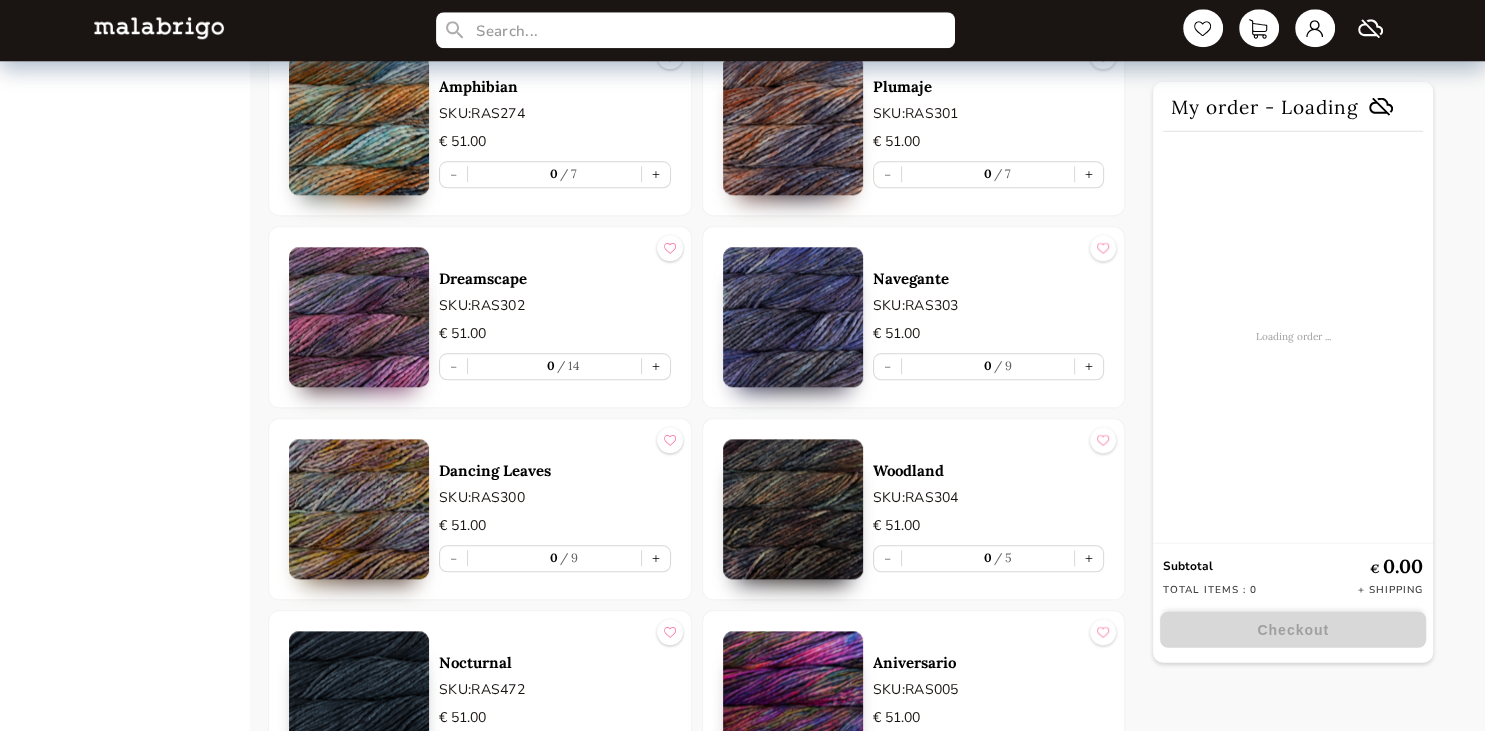 click at bounding box center (359, 510) 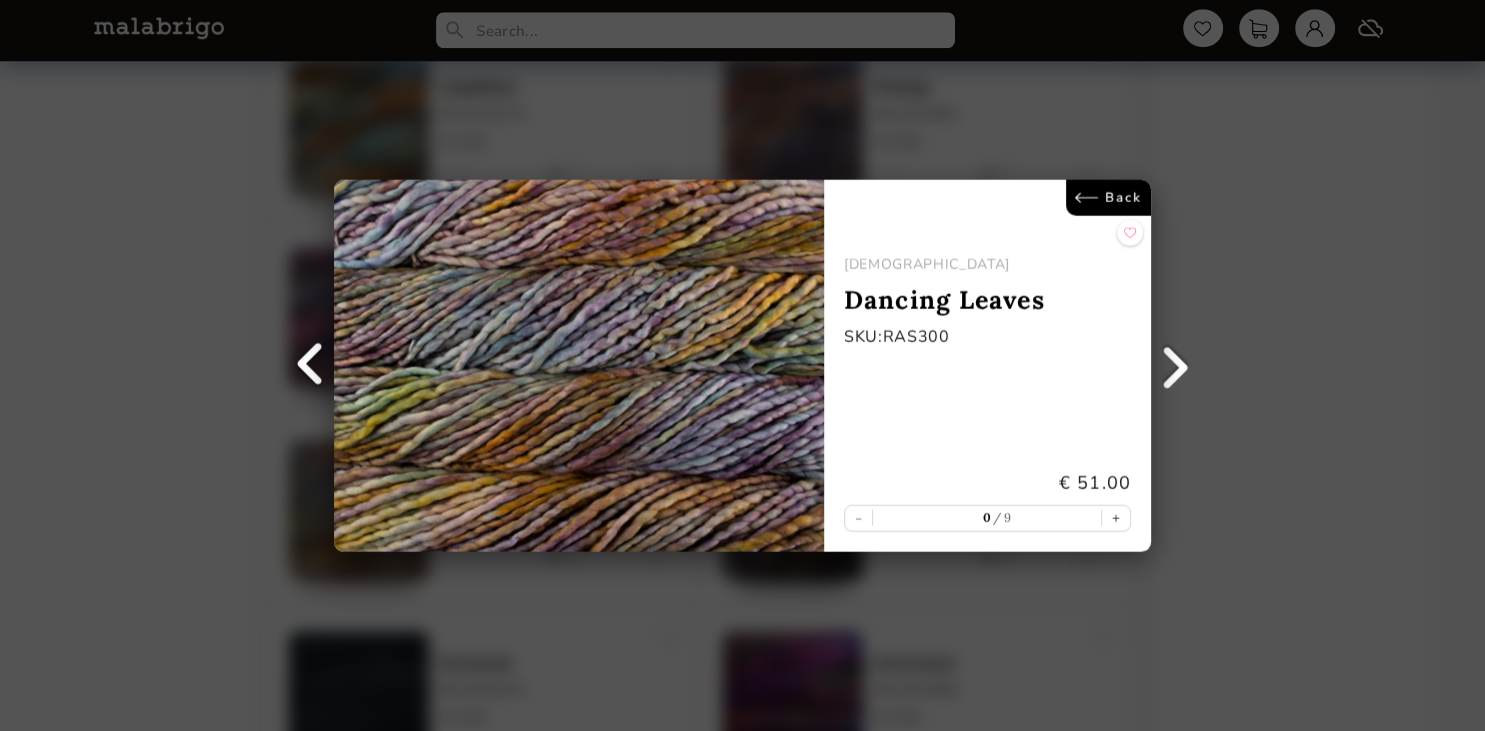 click on "Back [DEMOGRAPHIC_DATA] Dancing Leaves SKU:  RAS300 €   51.00 - 0 9 +" at bounding box center (742, 365) 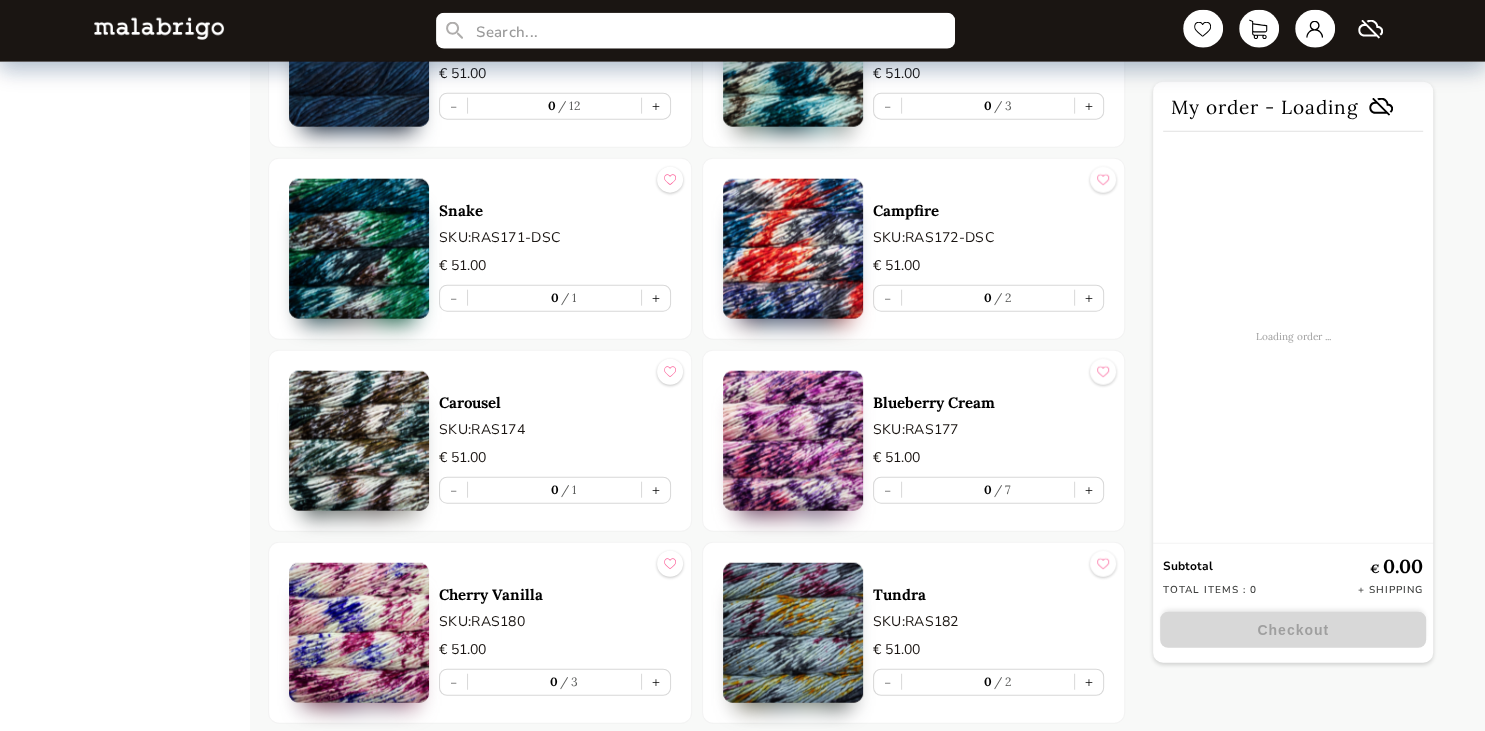 scroll, scrollTop: 4734, scrollLeft: 0, axis: vertical 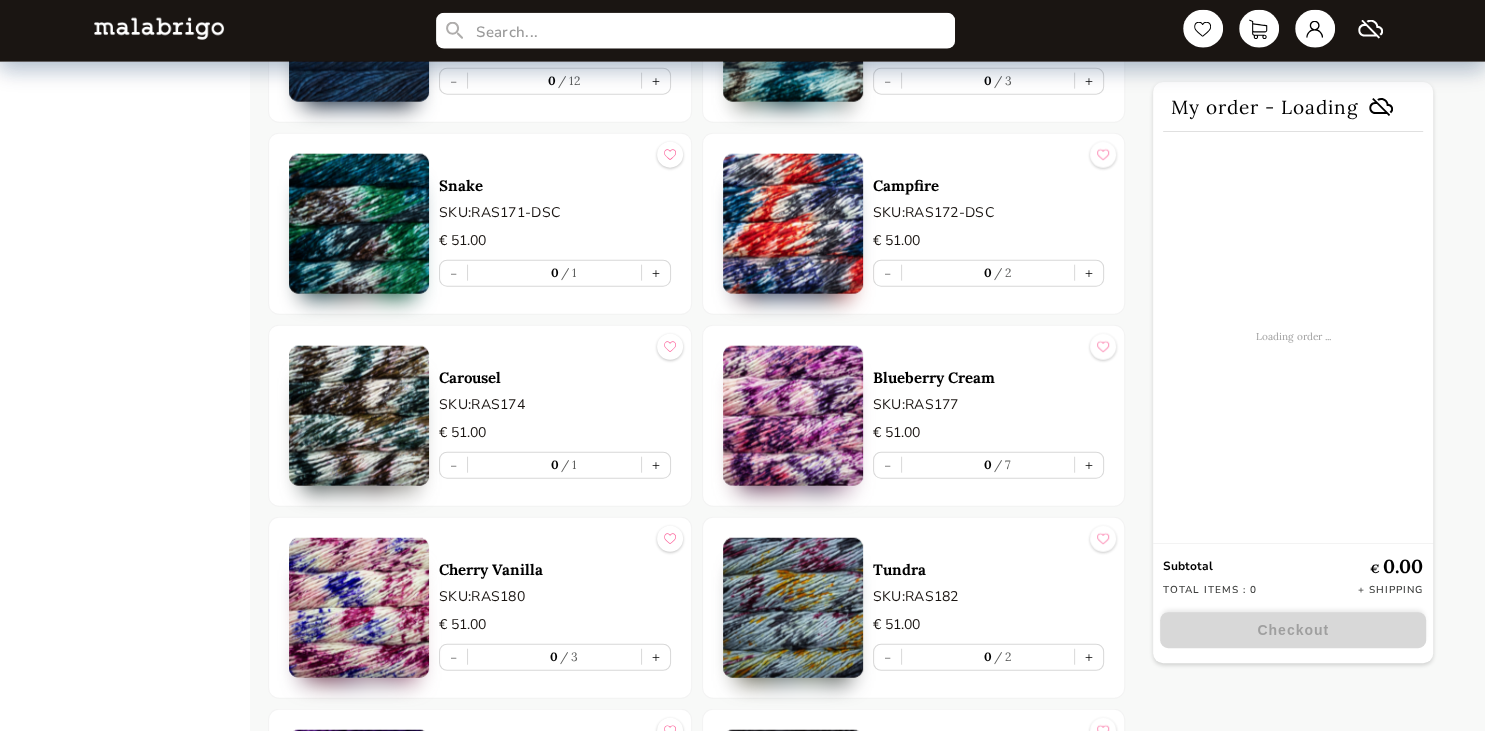 click at bounding box center (793, 224) 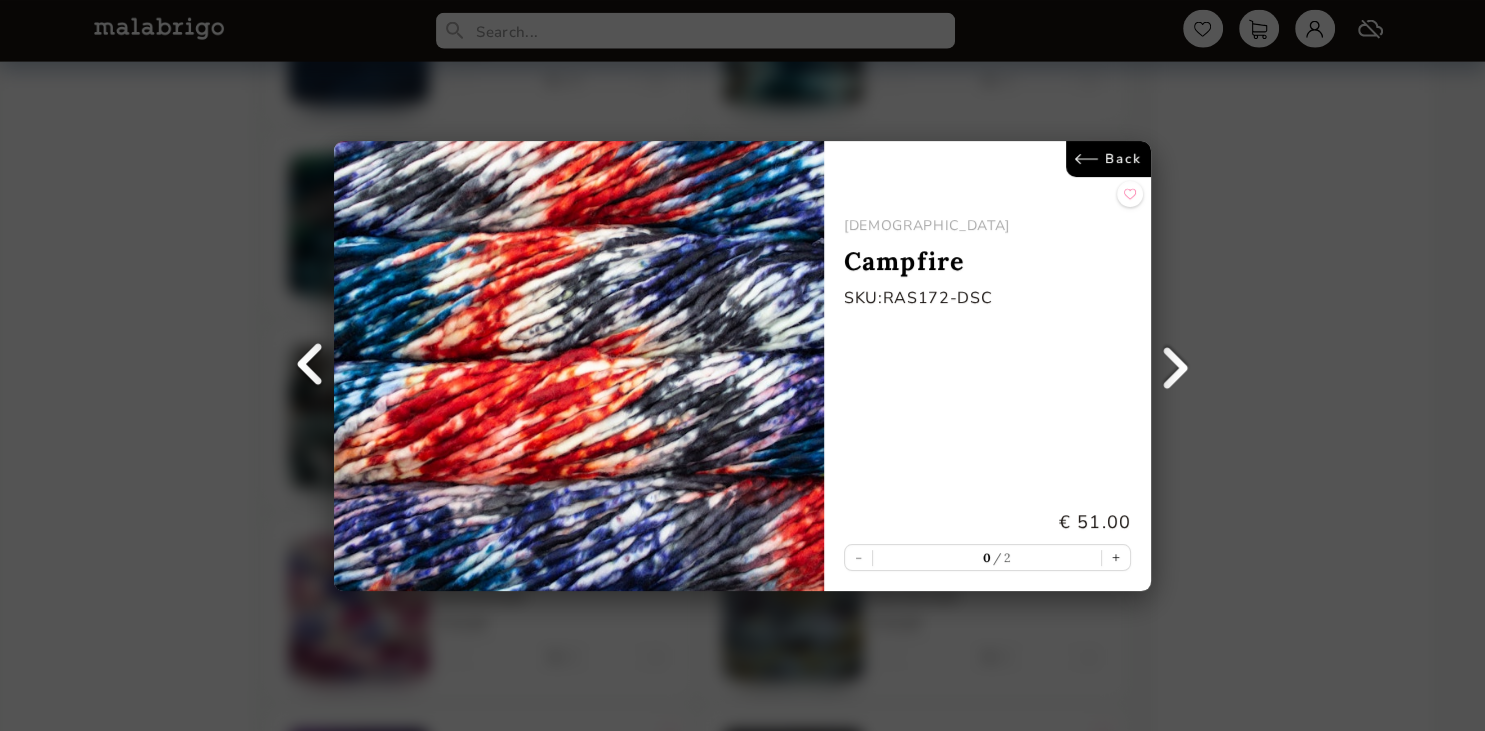 click on "Back" at bounding box center [1108, 159] 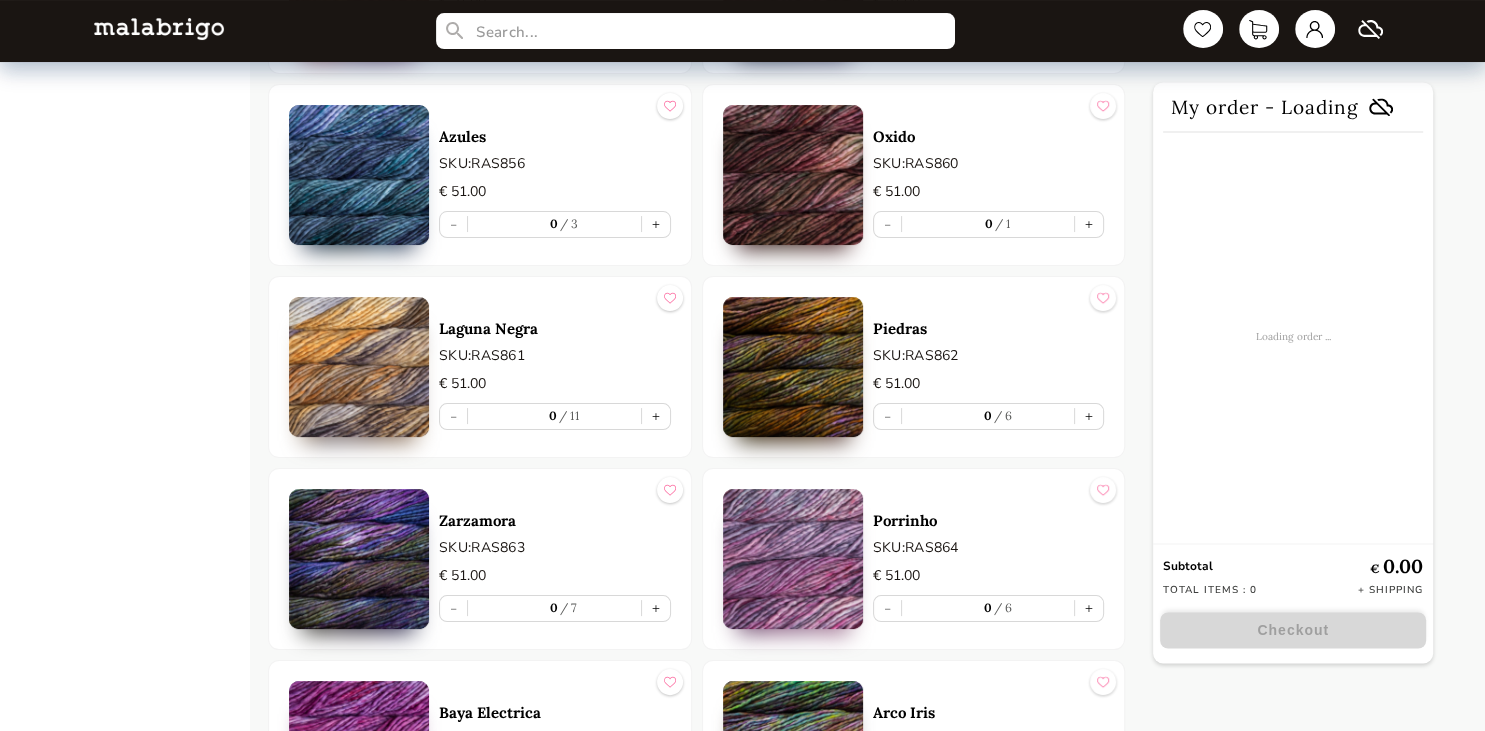 scroll, scrollTop: 7675, scrollLeft: 0, axis: vertical 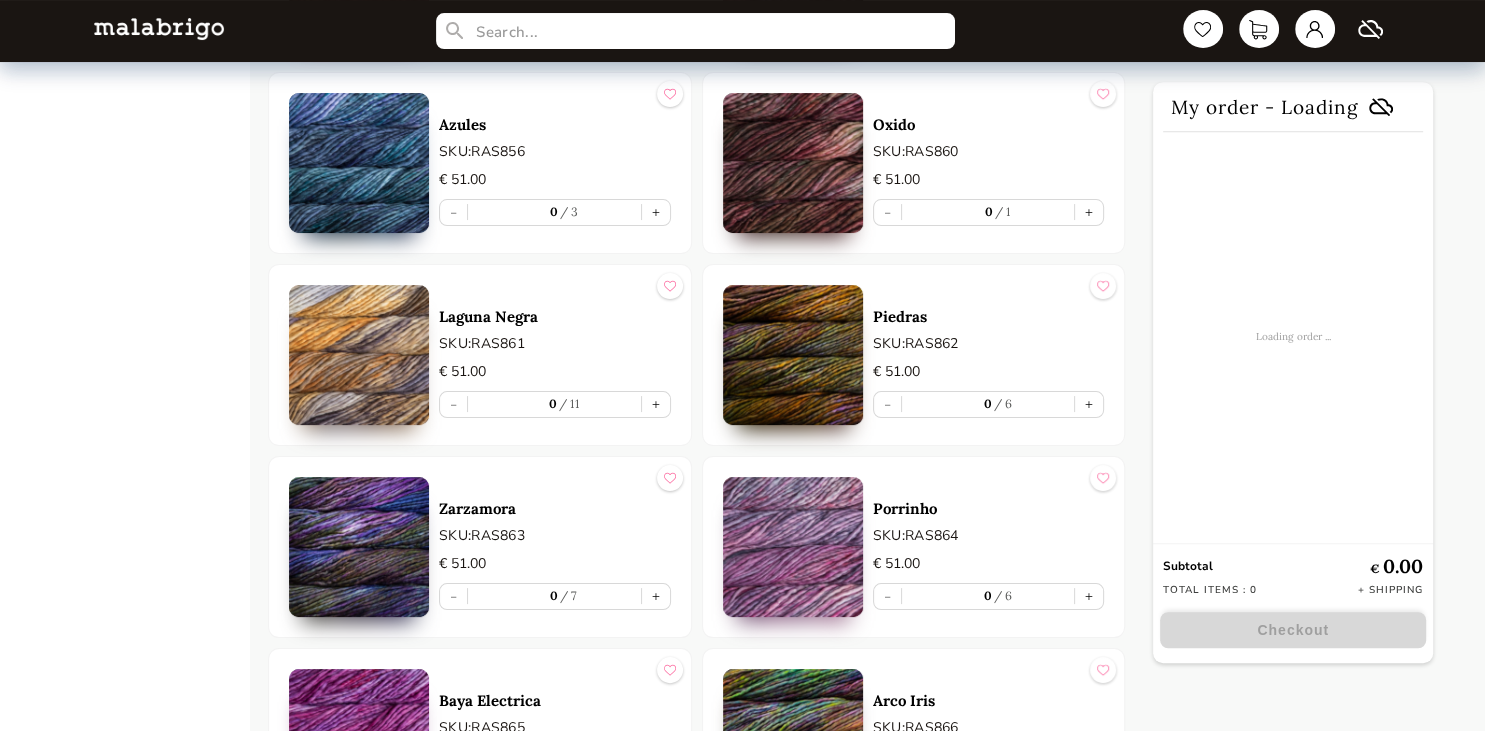 click at bounding box center [359, 355] 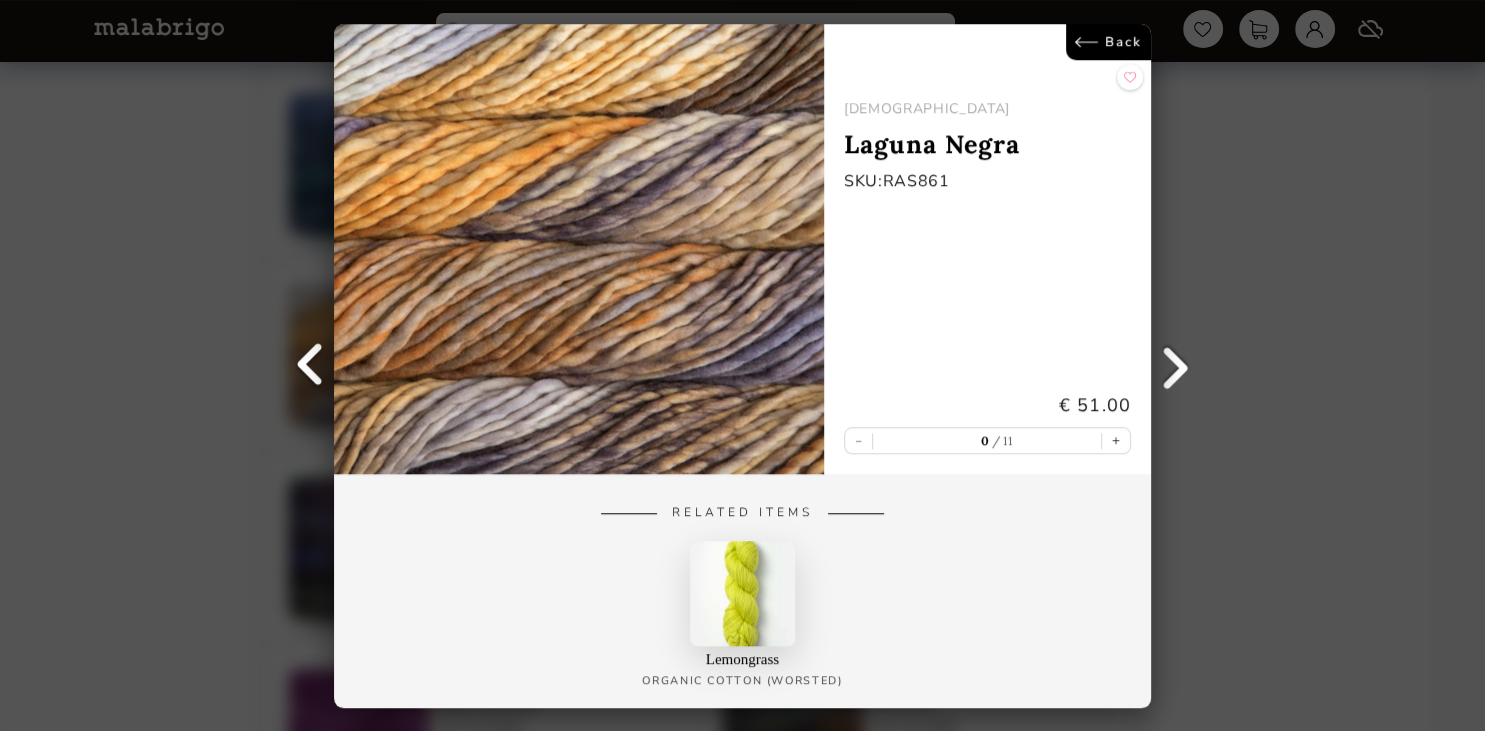 click on "Back RASTA [GEOGRAPHIC_DATA] SKU:  RAS861 €   51.00 - 0 11 + Related Items Lemongrass Organic Cotton (Worsted)" at bounding box center [742, 365] 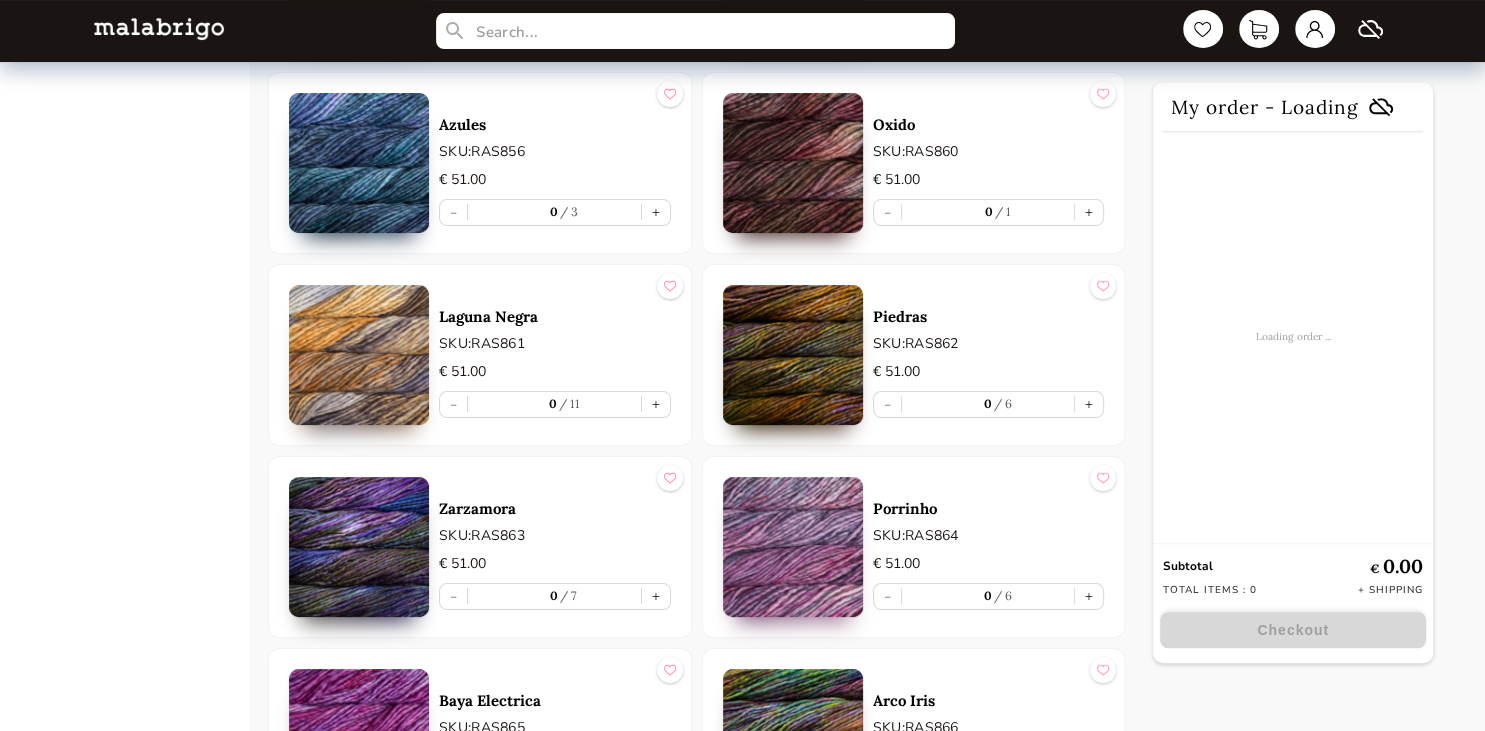 click at bounding box center [793, 355] 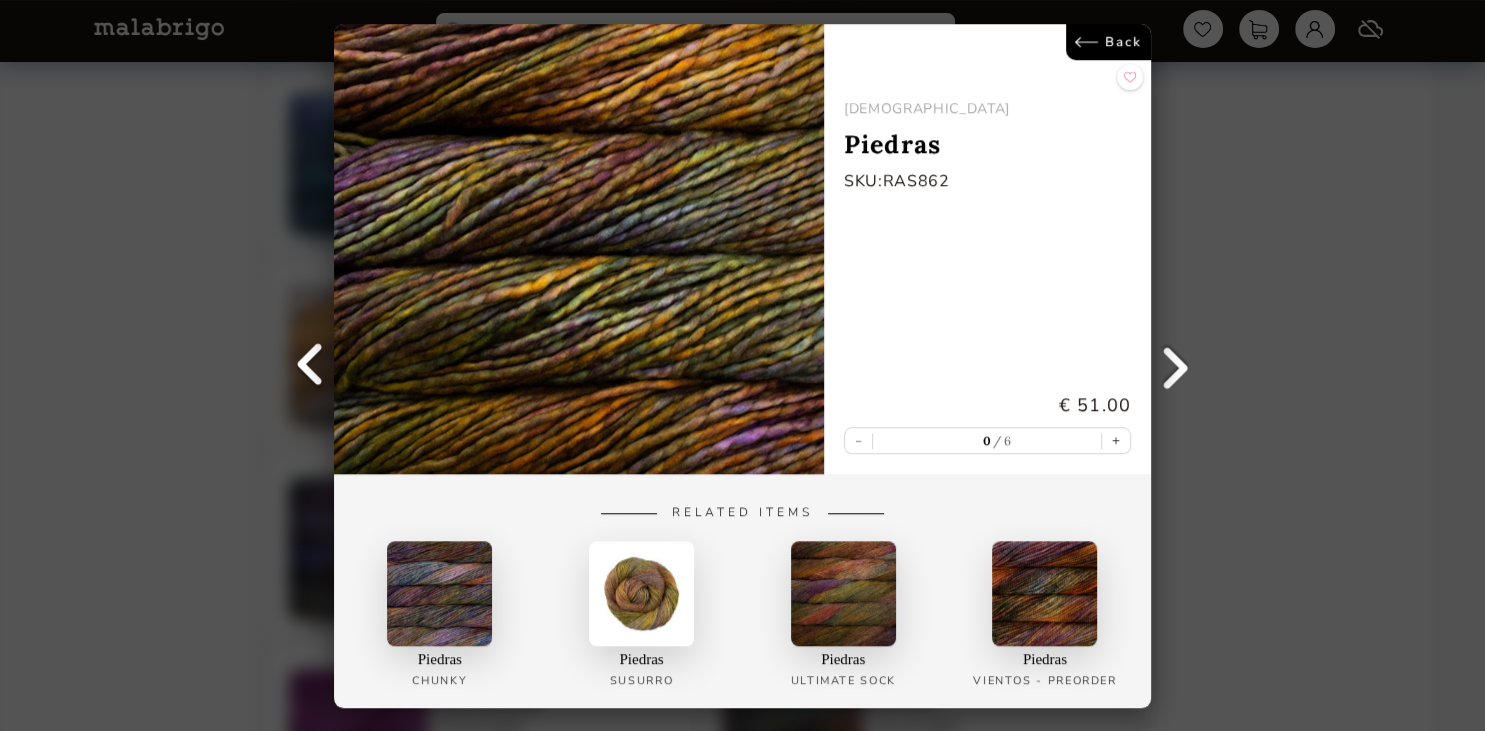 click on "Back" at bounding box center [1108, 42] 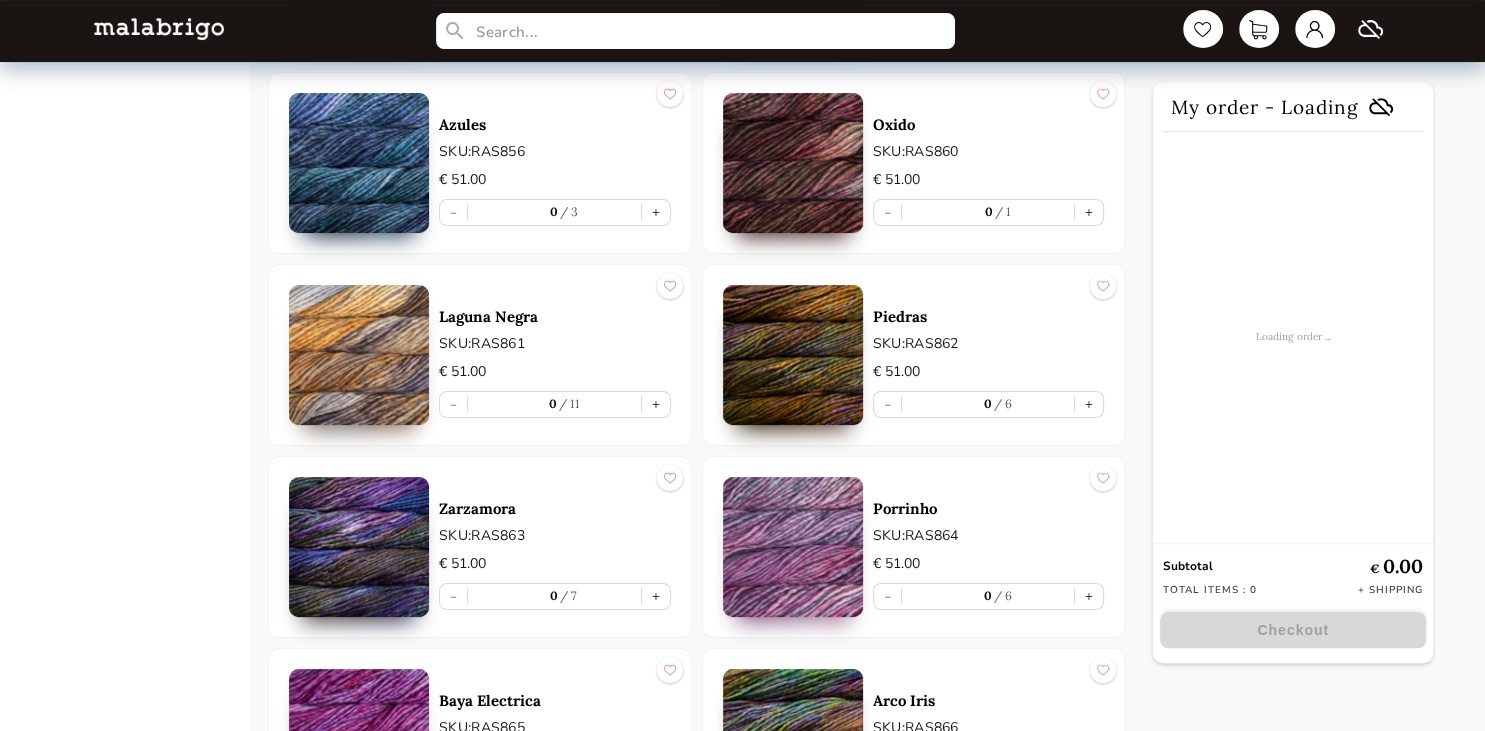drag, startPoint x: 1470, startPoint y: 520, endPoint x: 1470, endPoint y: 542, distance: 22 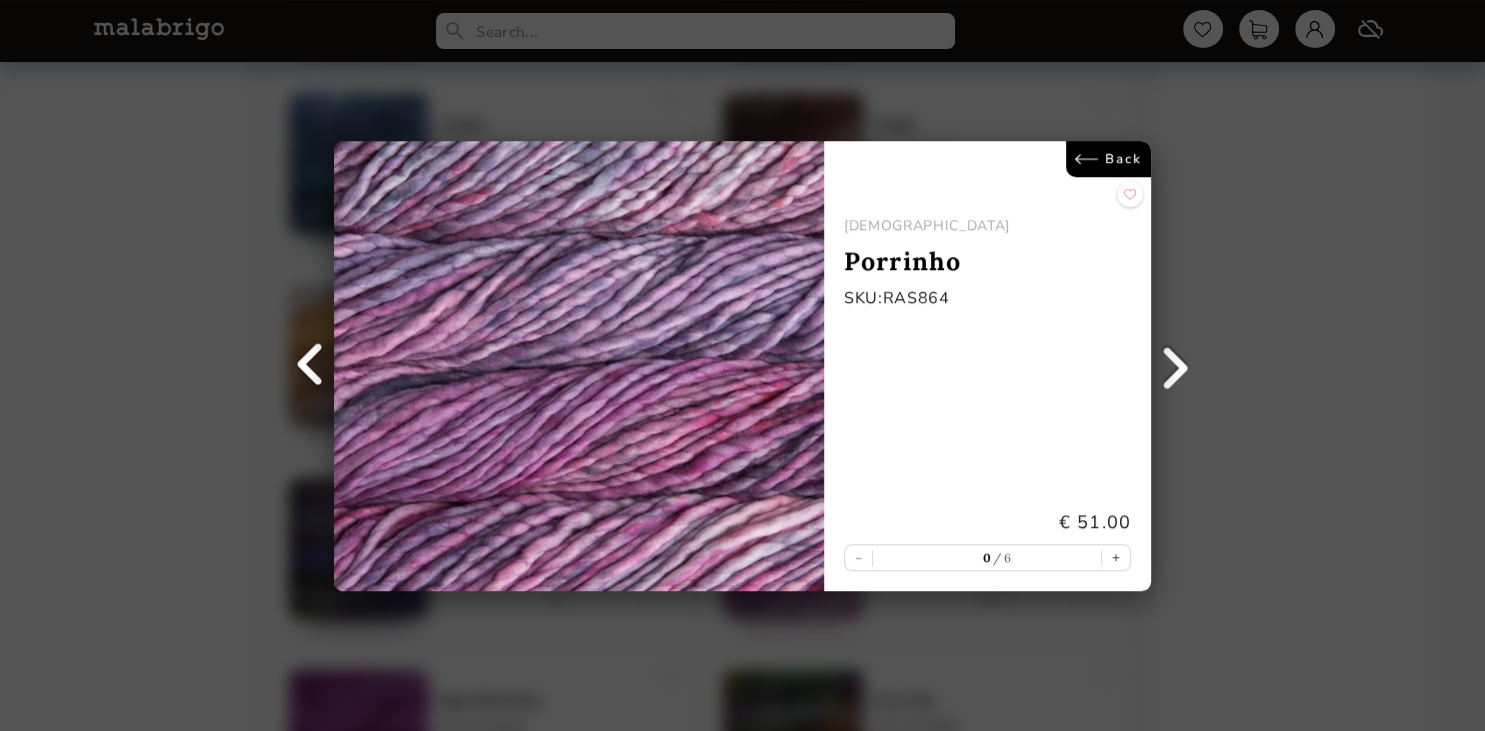 click on "Back" at bounding box center (1108, 159) 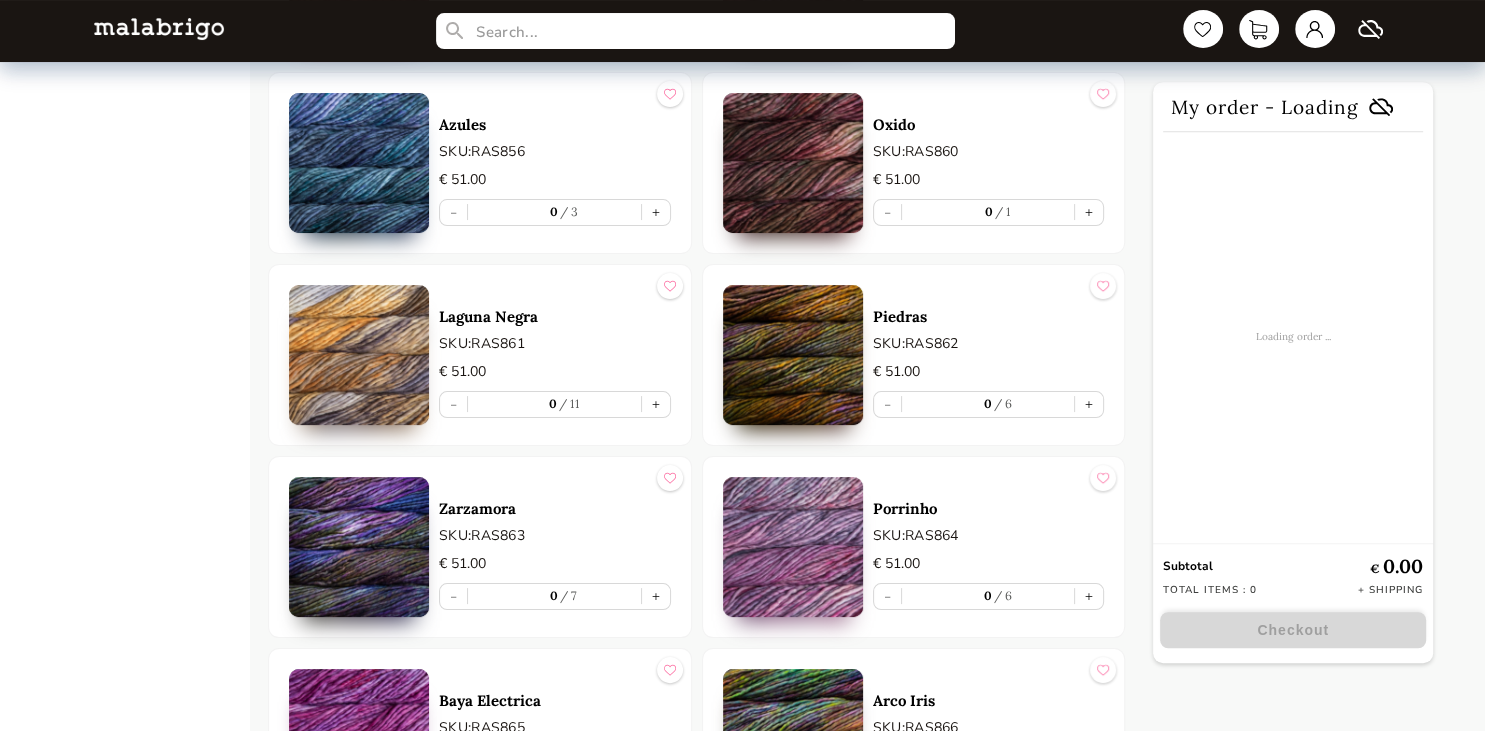 click at bounding box center (359, 739) 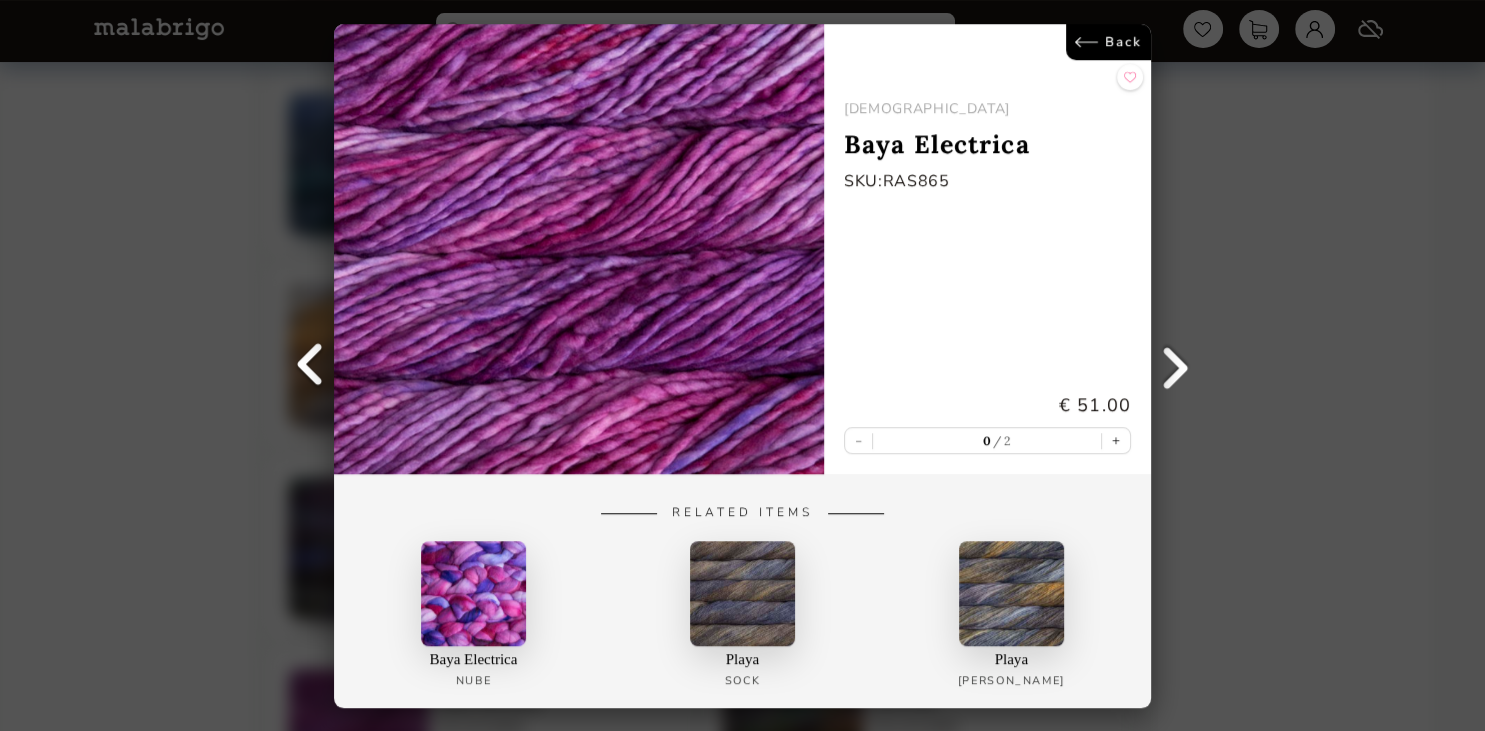 click on "Back RASTA Baya Electrica SKU:  RAS865 €   51.00 - 0 2 + Related Items Baya Electrica Nube [GEOGRAPHIC_DATA] [GEOGRAPHIC_DATA][PERSON_NAME]" at bounding box center [742, 365] 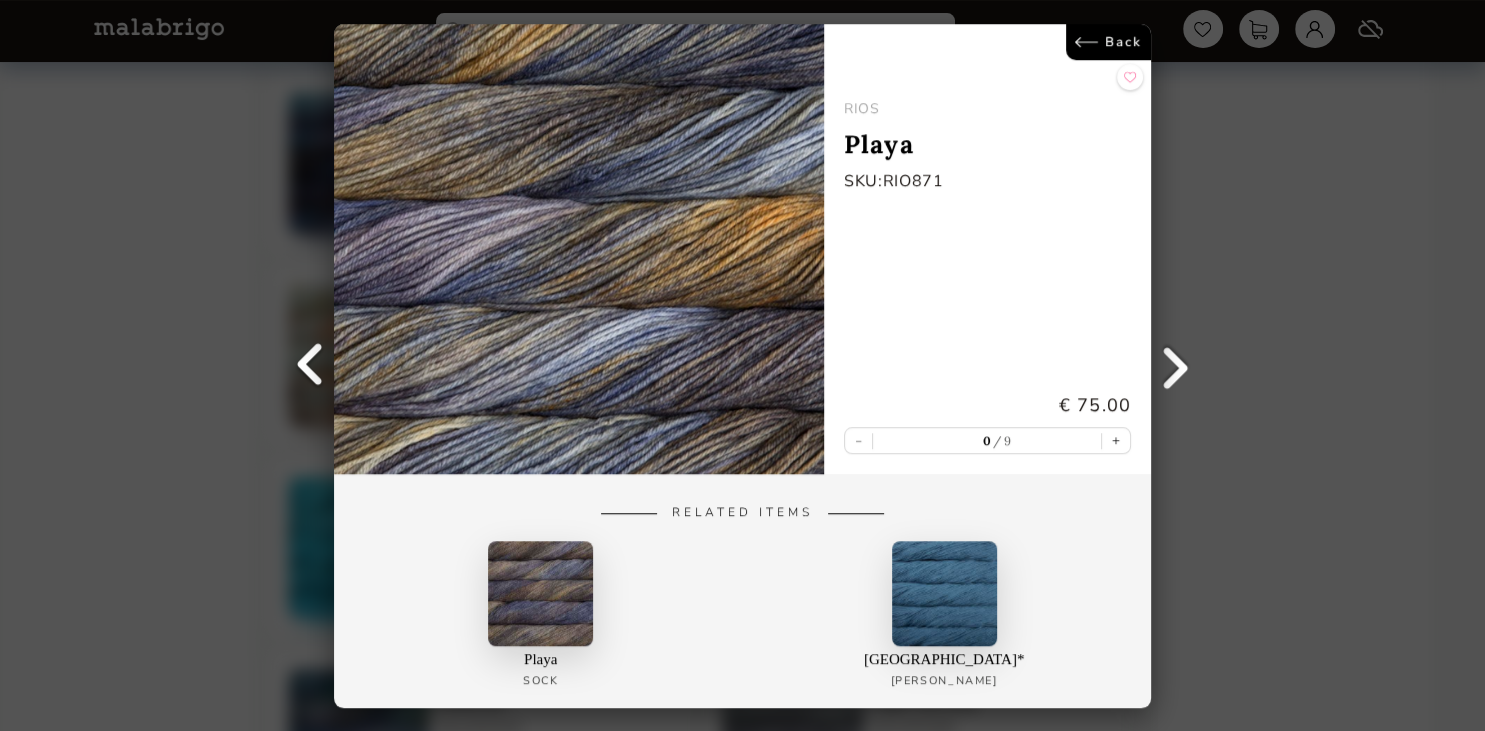 click on "Back" at bounding box center [1108, 42] 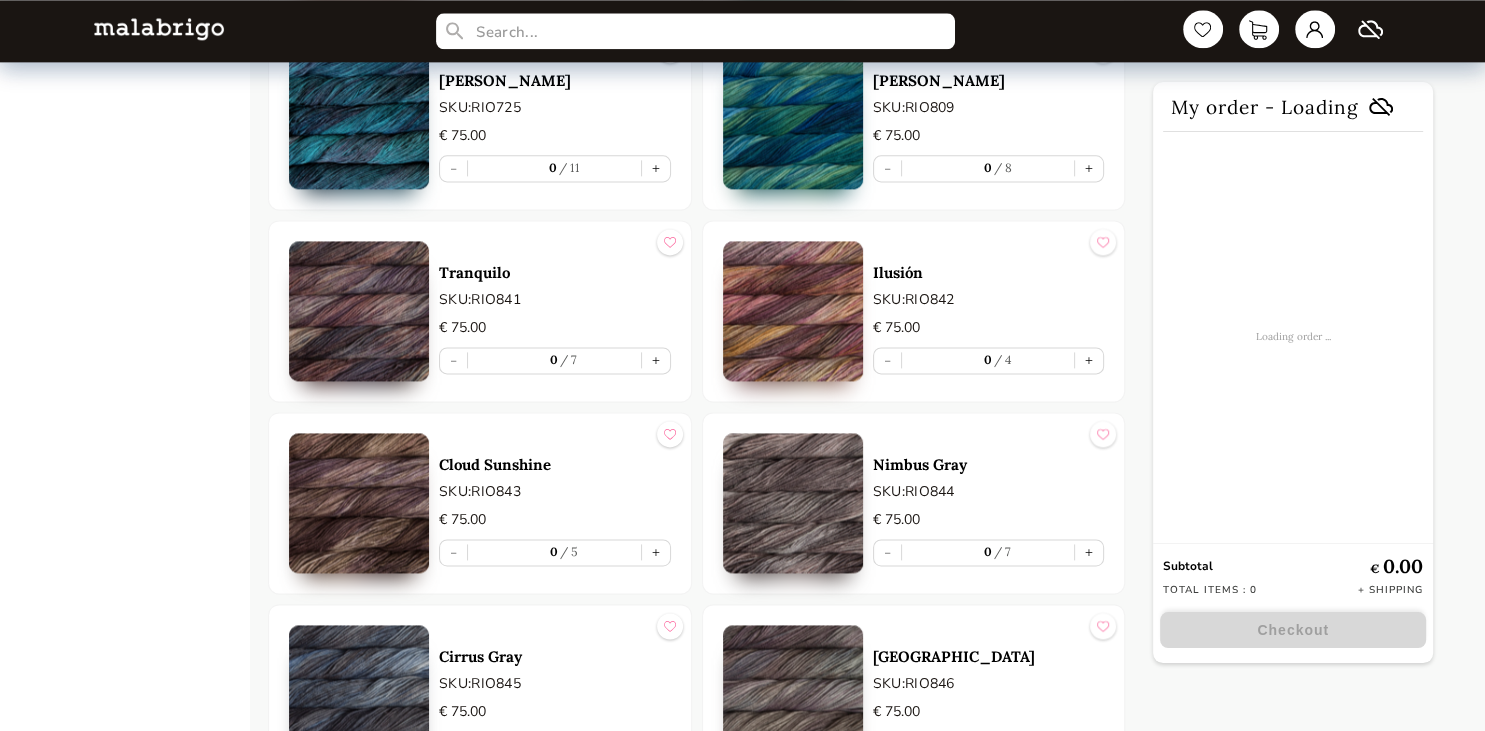 scroll, scrollTop: 10080, scrollLeft: 0, axis: vertical 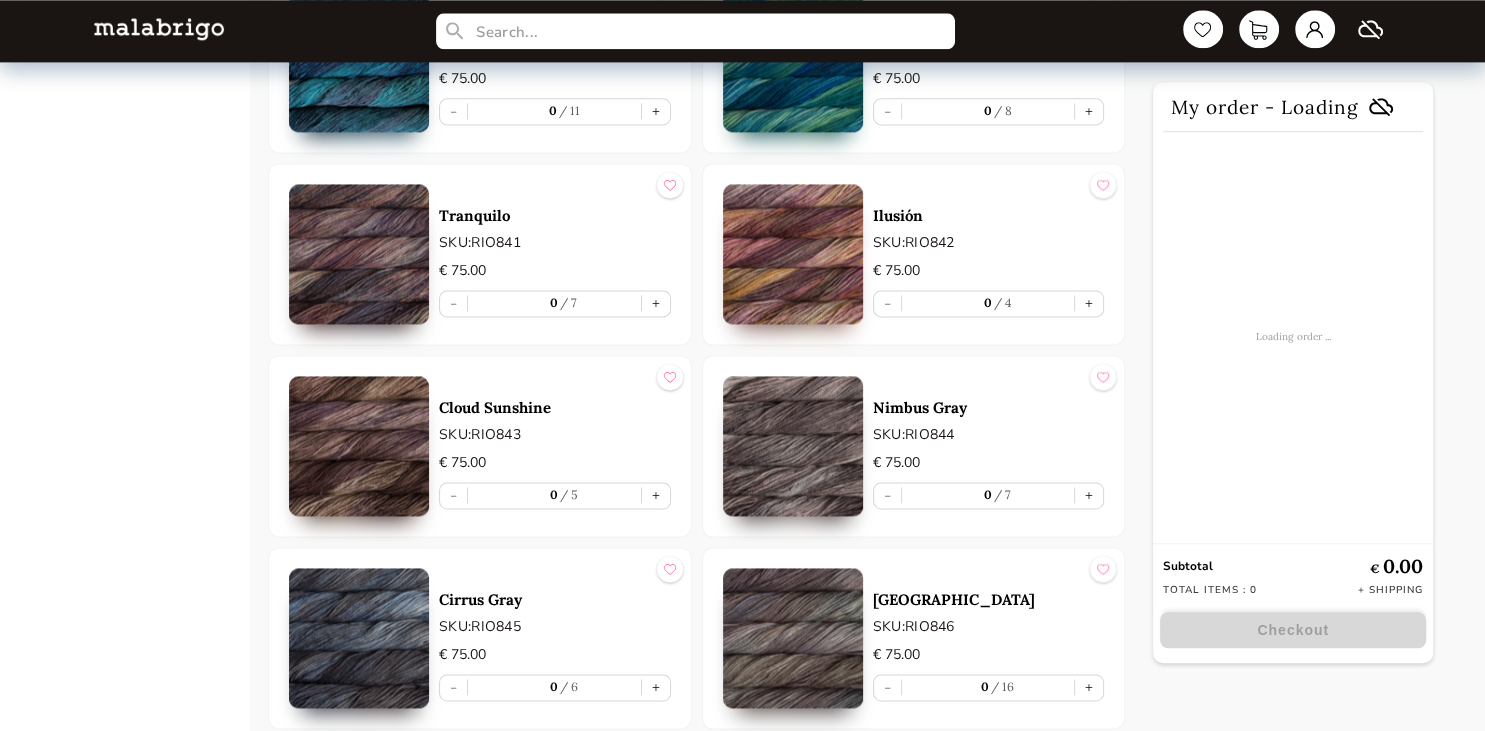 click at bounding box center (793, 254) 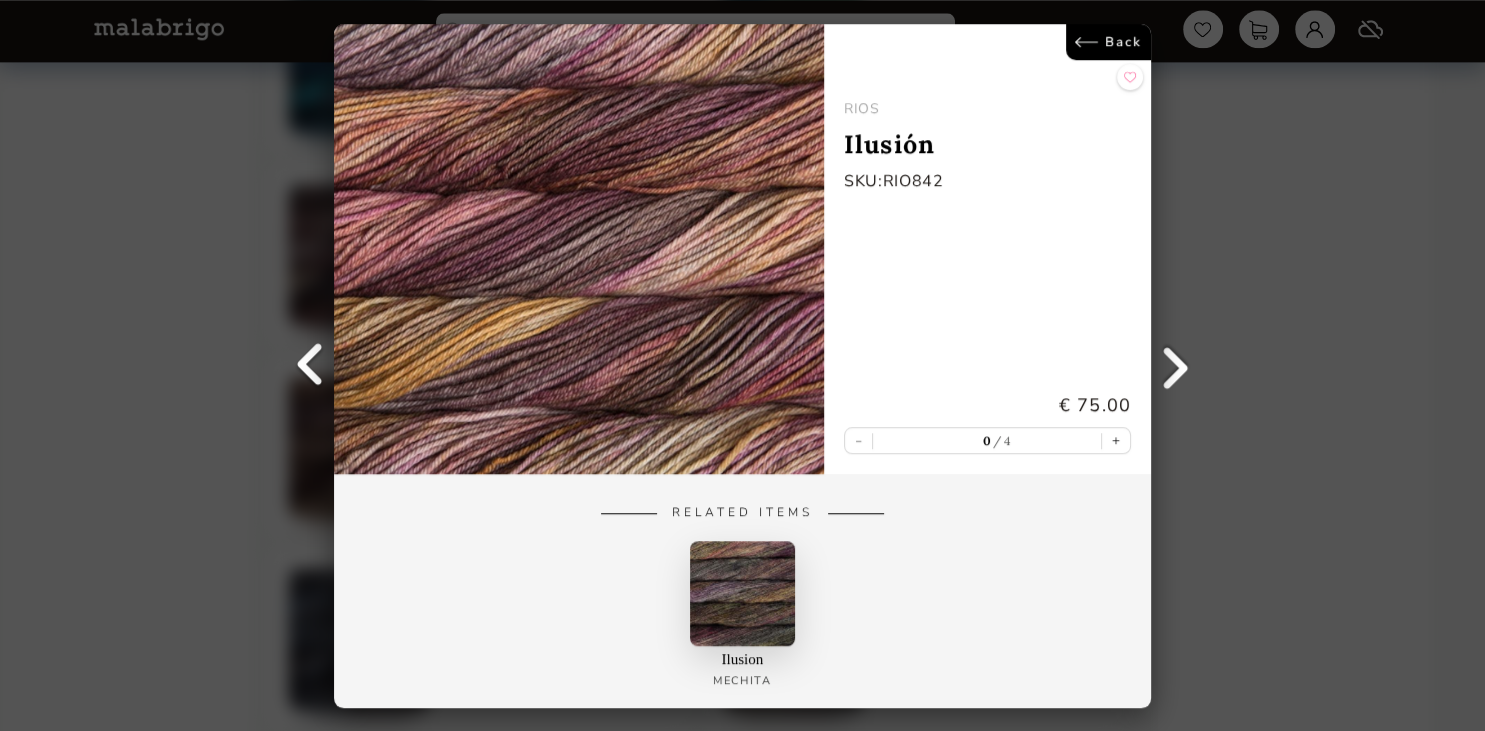 click on "Back [PERSON_NAME] Ilusión SKU:  RIO842 €   75.00 - 0 4 + Related Items Ilusion Mechita" at bounding box center (742, 365) 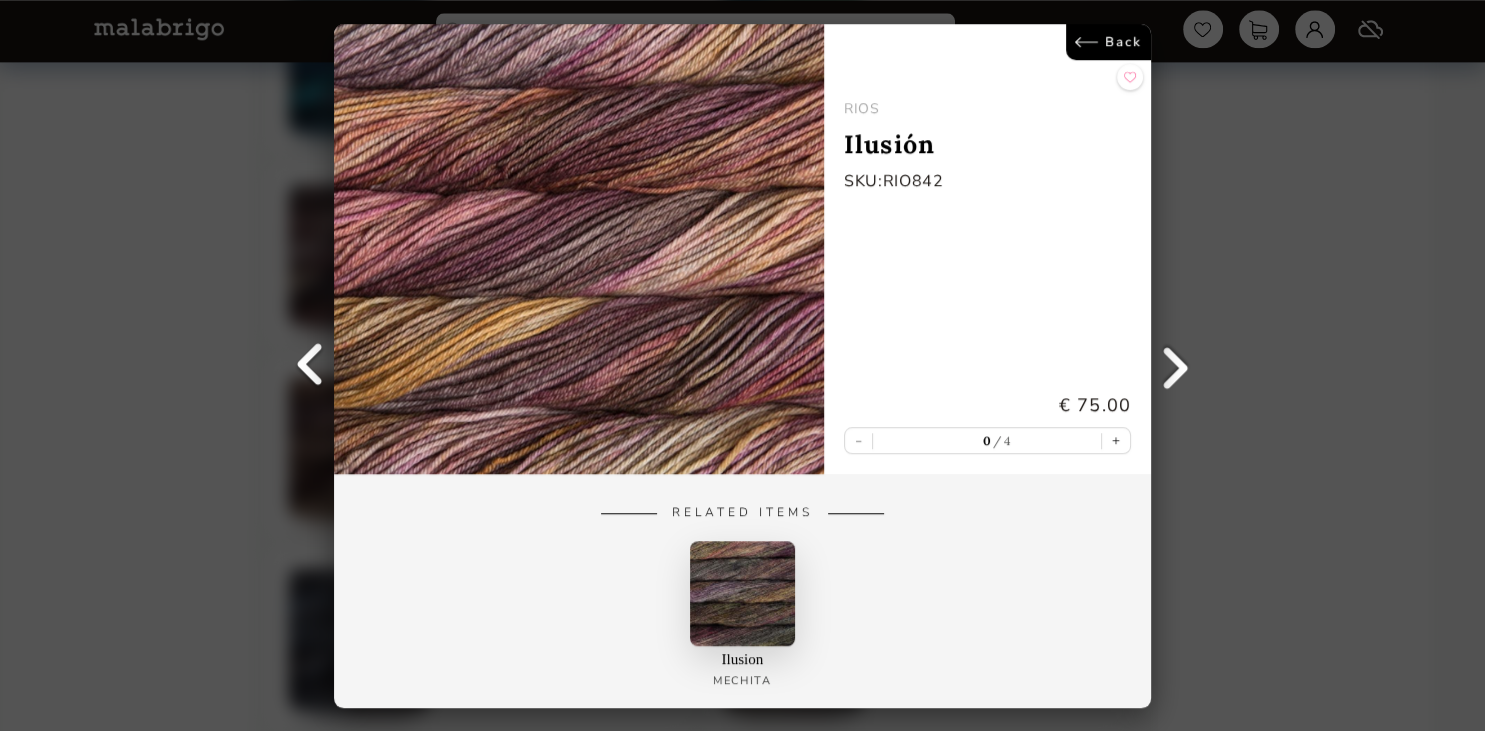 click on "Back" at bounding box center (1108, 42) 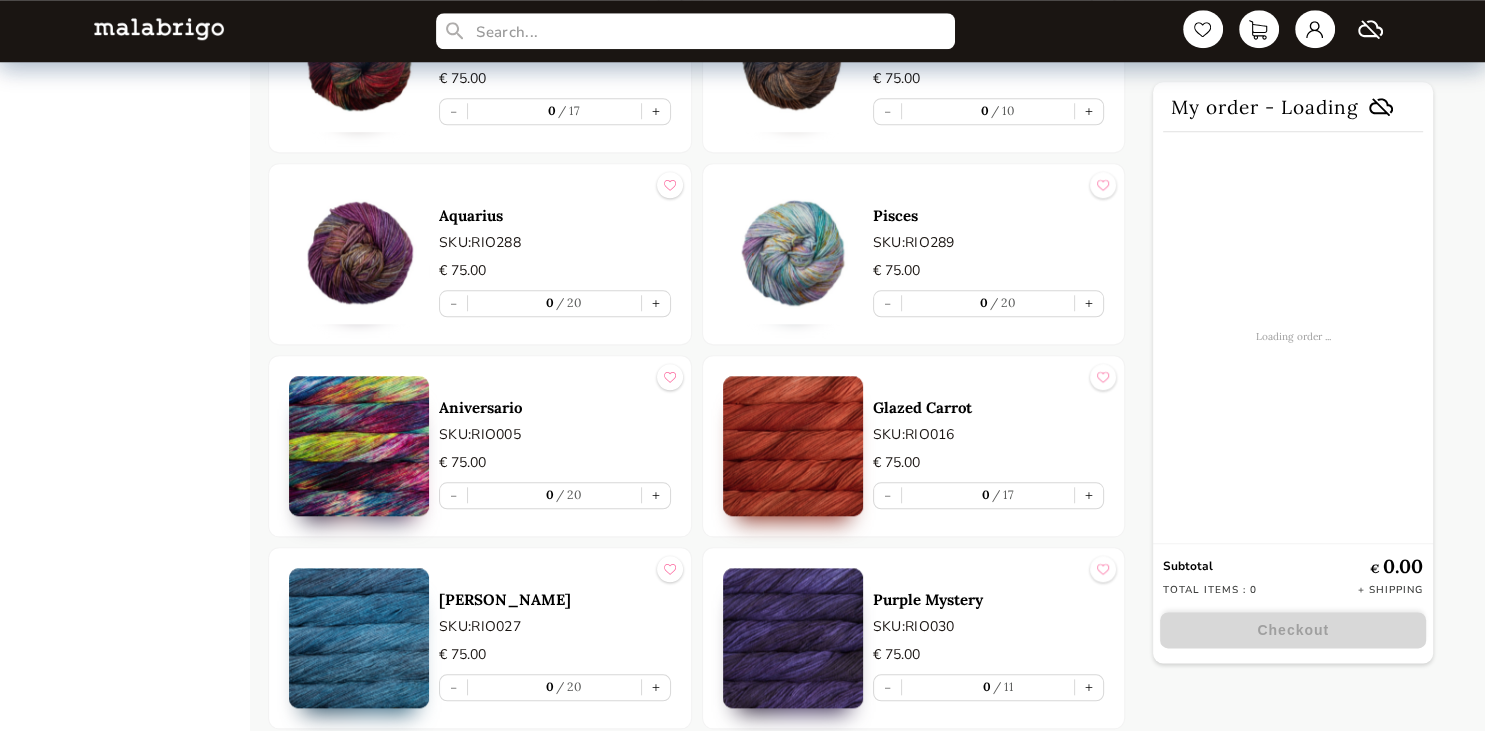 scroll, scrollTop: 0, scrollLeft: 0, axis: both 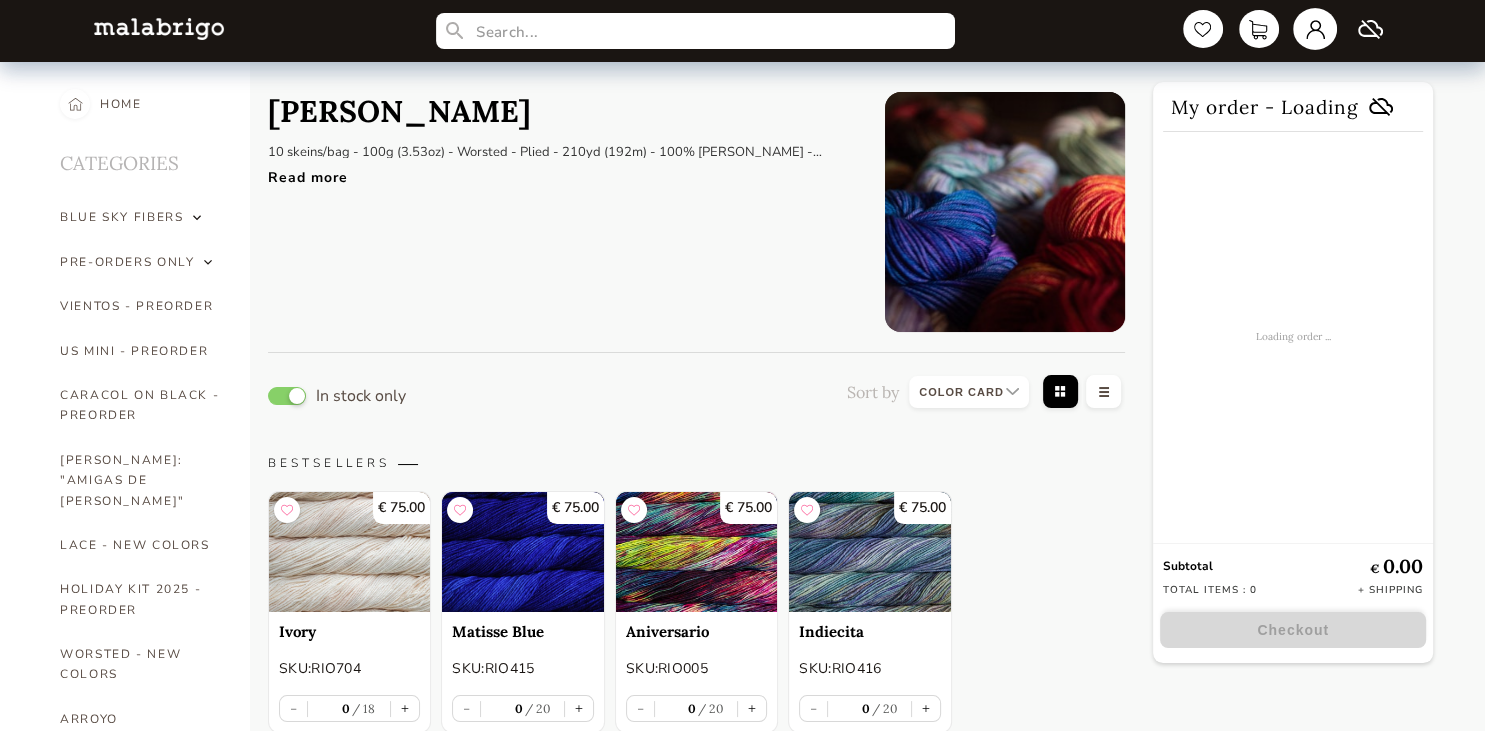 click at bounding box center [1315, 29] 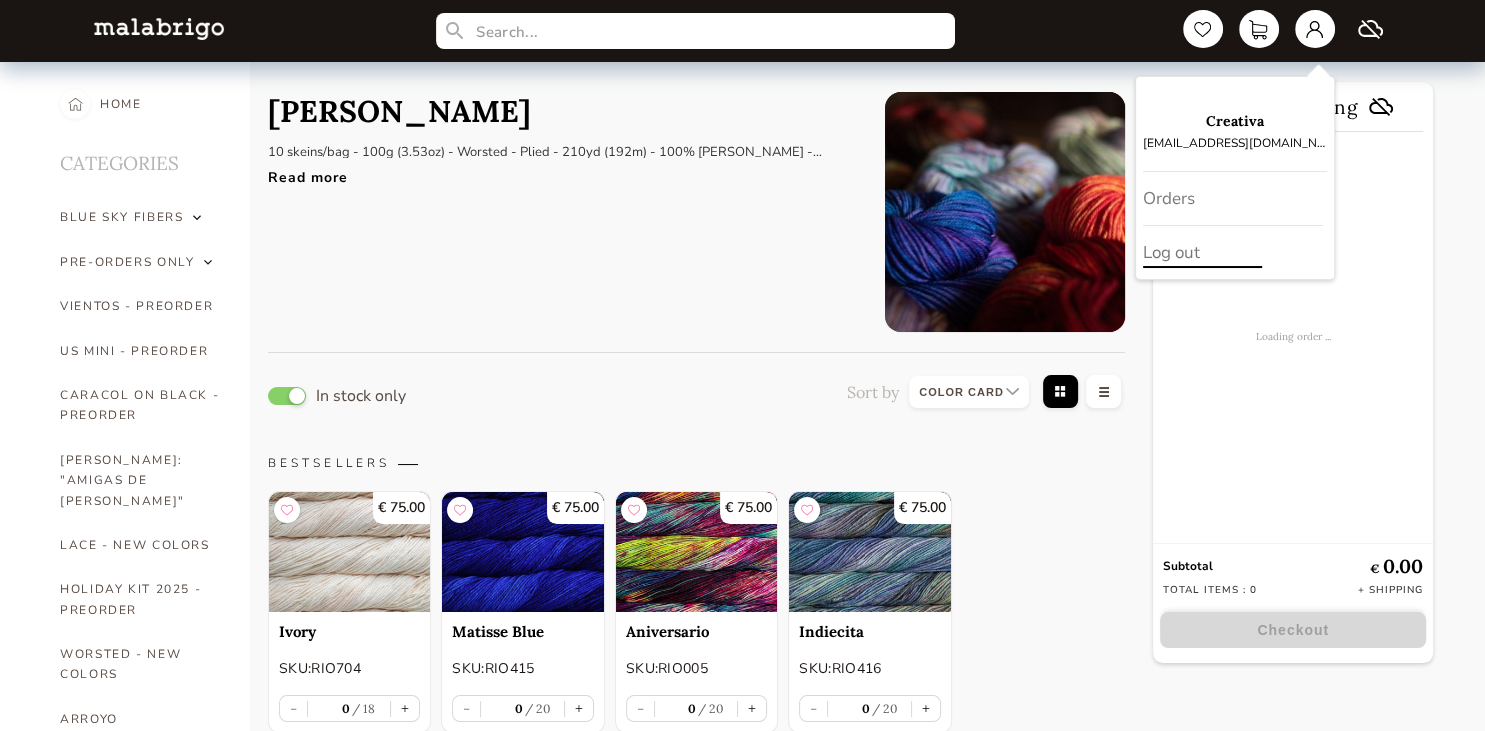 click on "Log out" at bounding box center (1235, 252) 